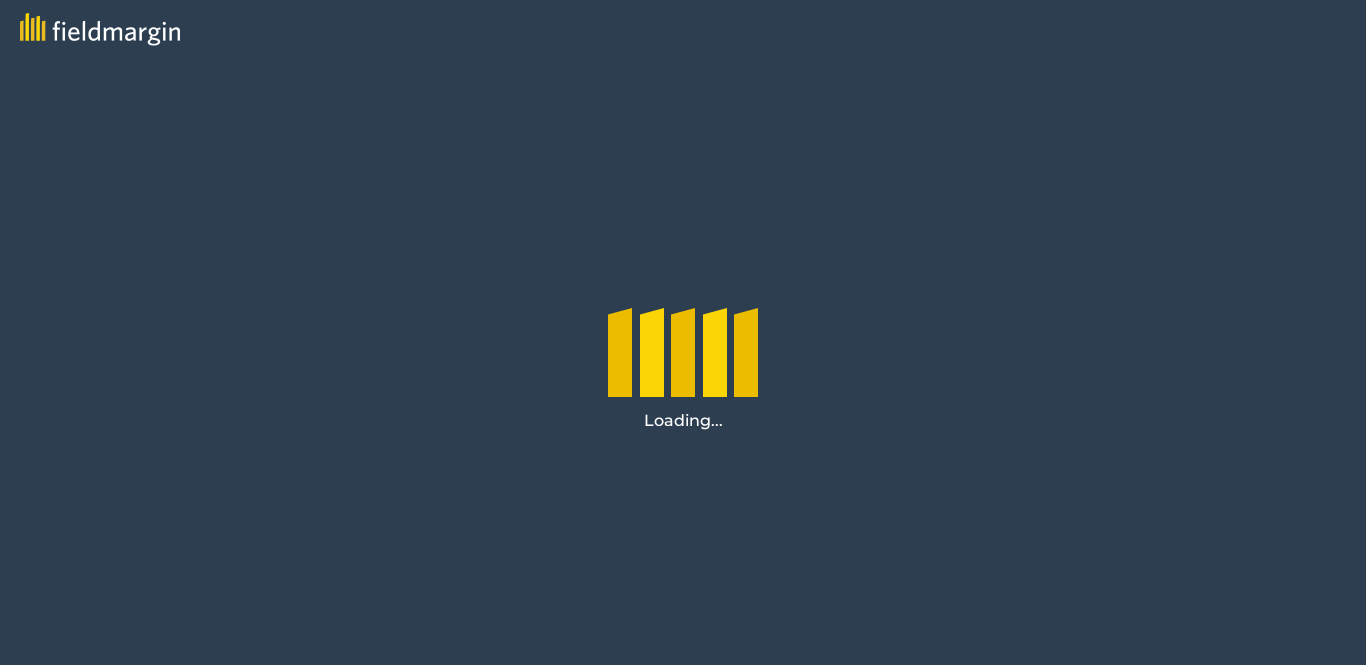 scroll, scrollTop: 0, scrollLeft: 0, axis: both 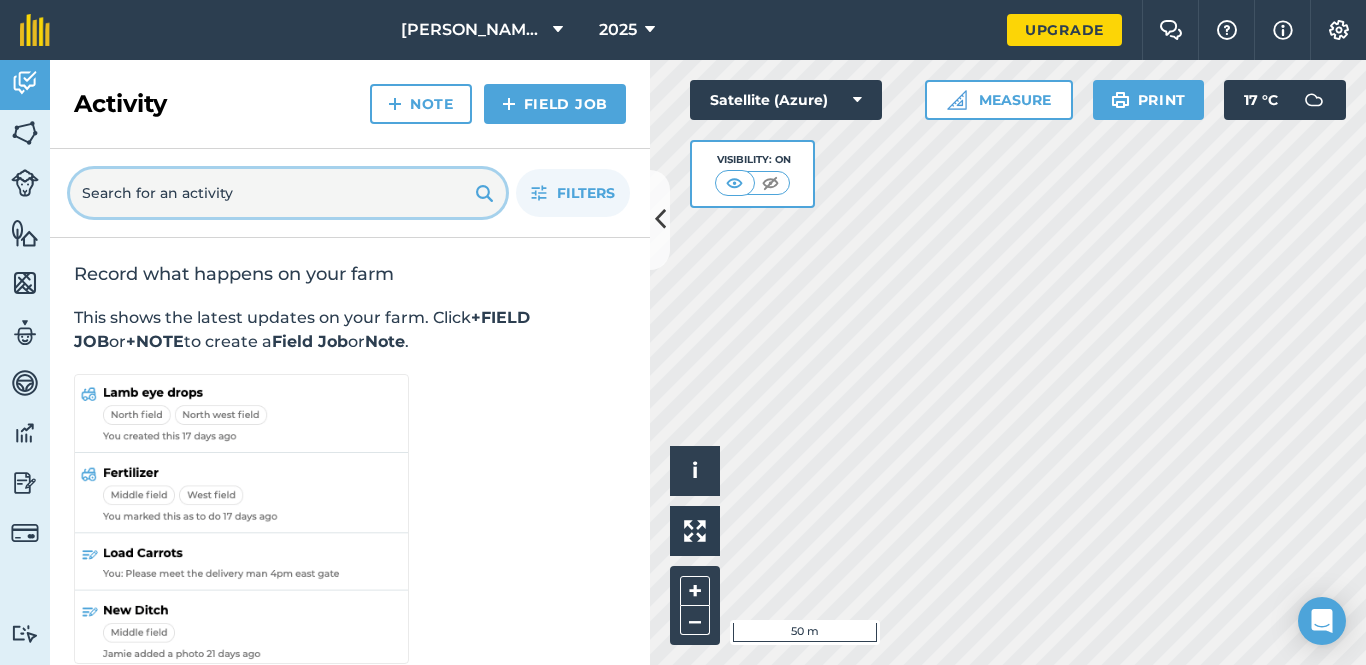 click at bounding box center [288, 193] 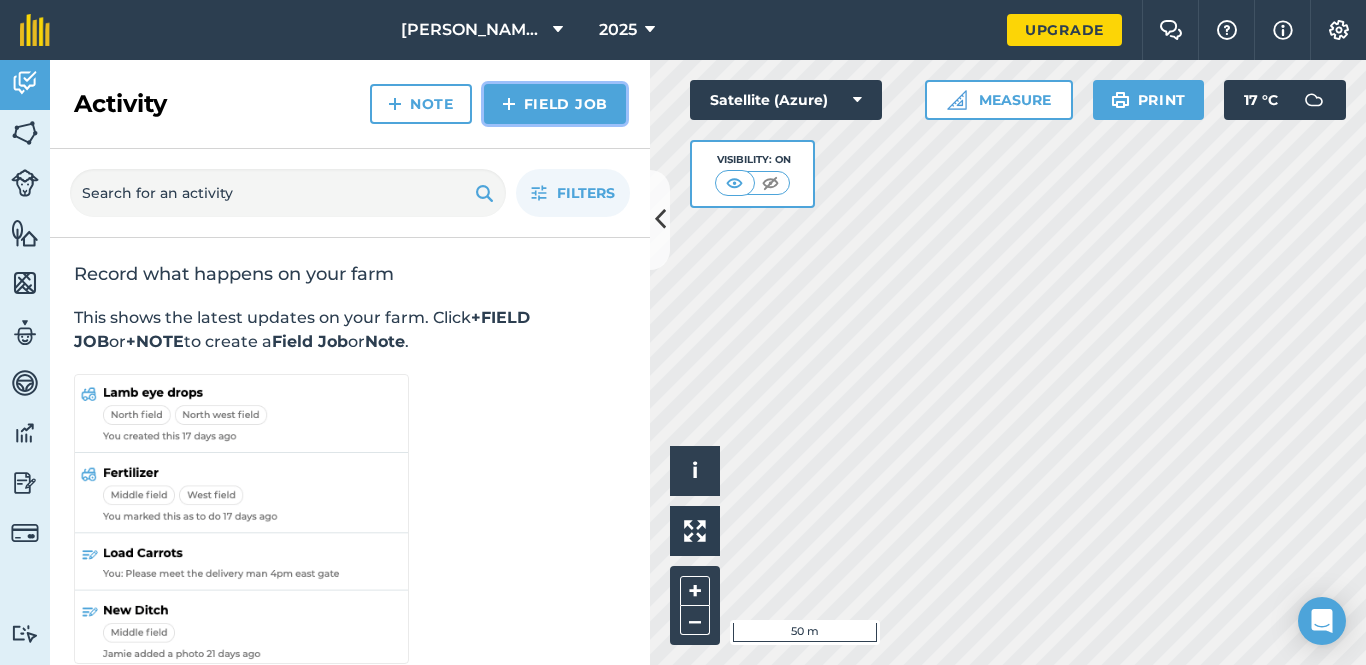click on "Field Job" at bounding box center [555, 104] 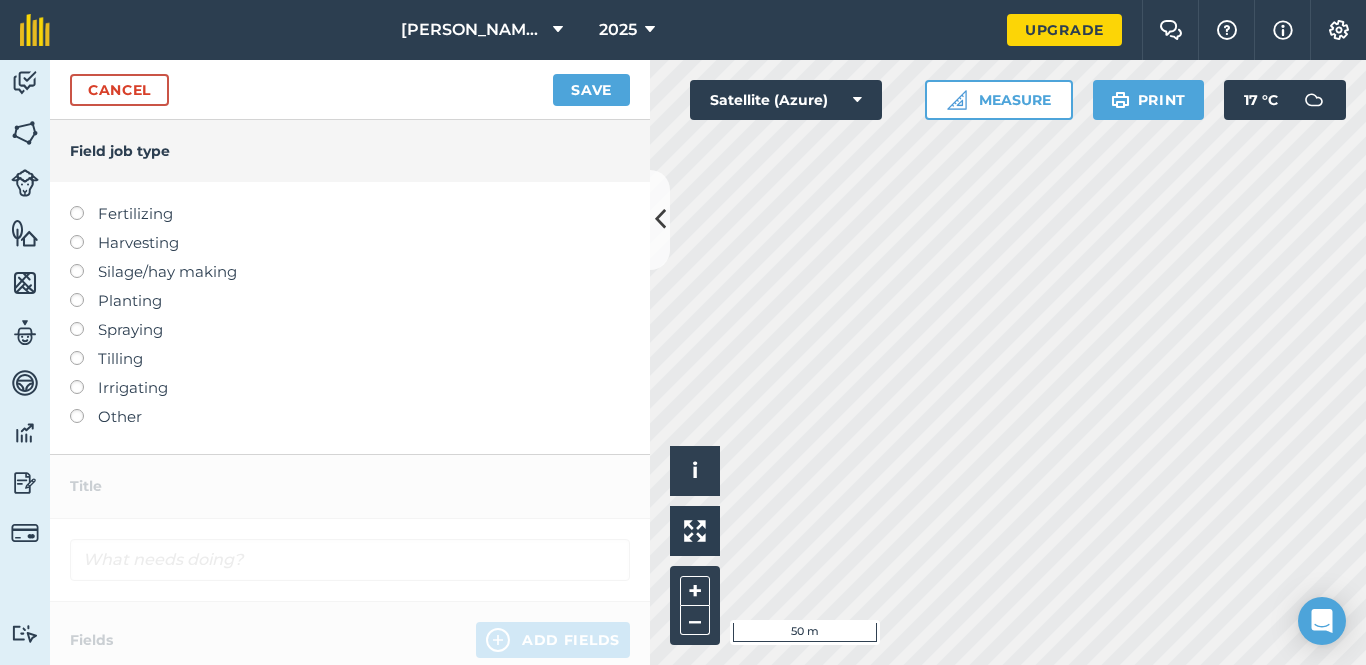 click on "Cancel Save" at bounding box center [350, 90] 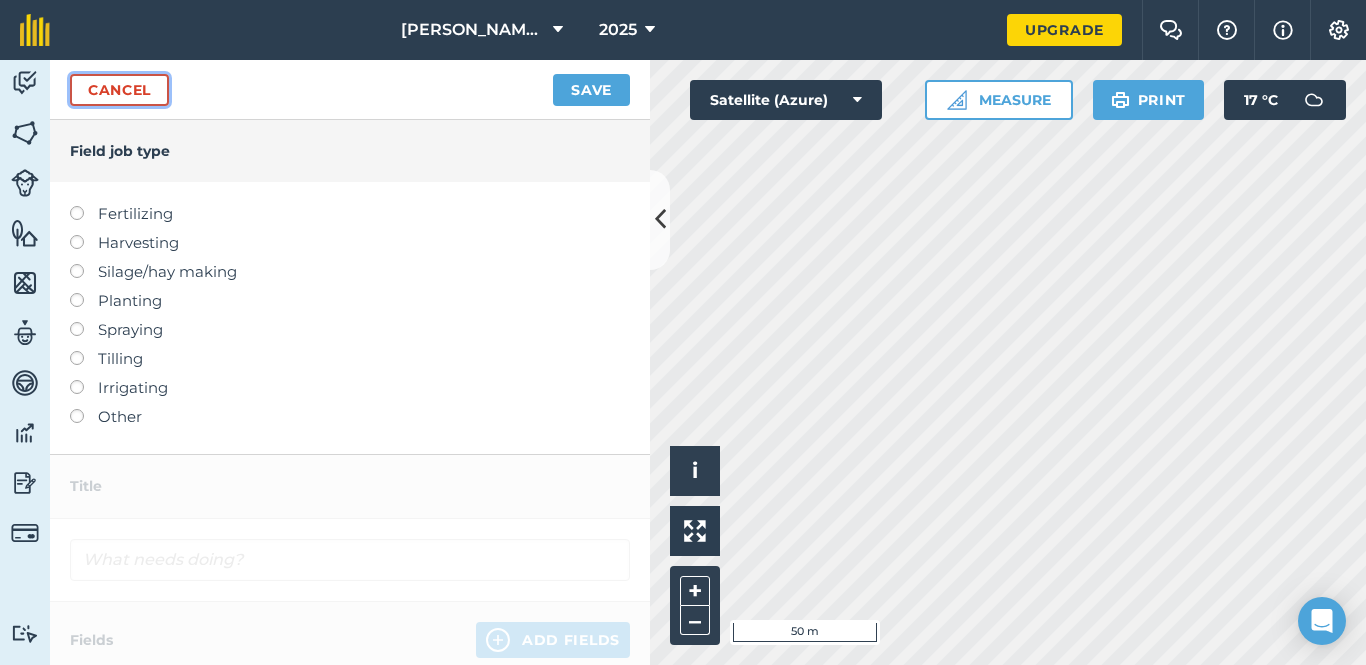 click on "Cancel" at bounding box center [119, 90] 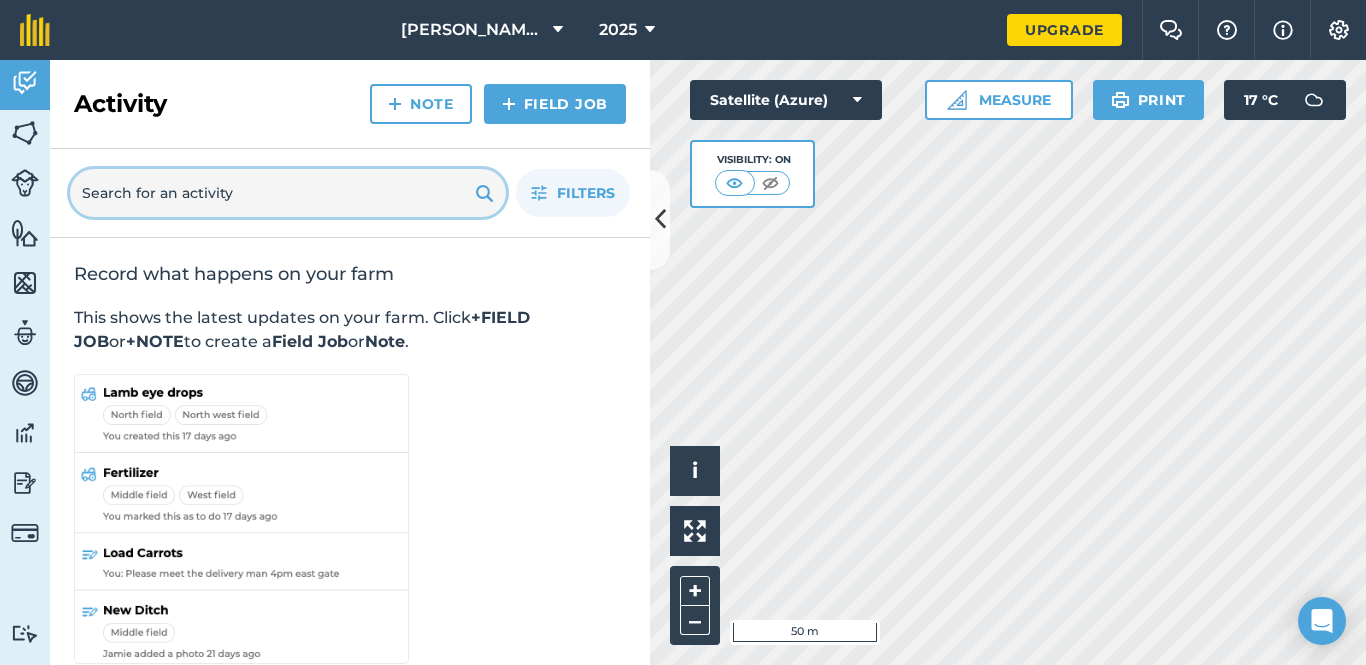 click at bounding box center [288, 193] 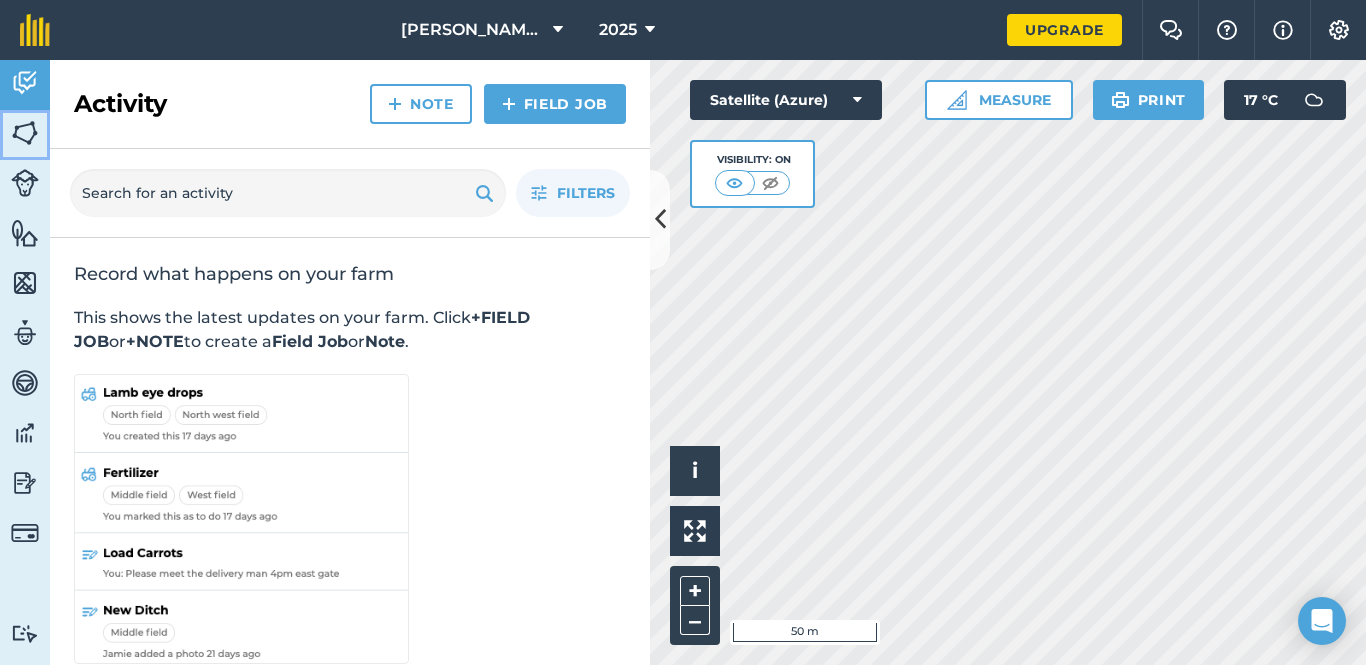 click at bounding box center (25, 133) 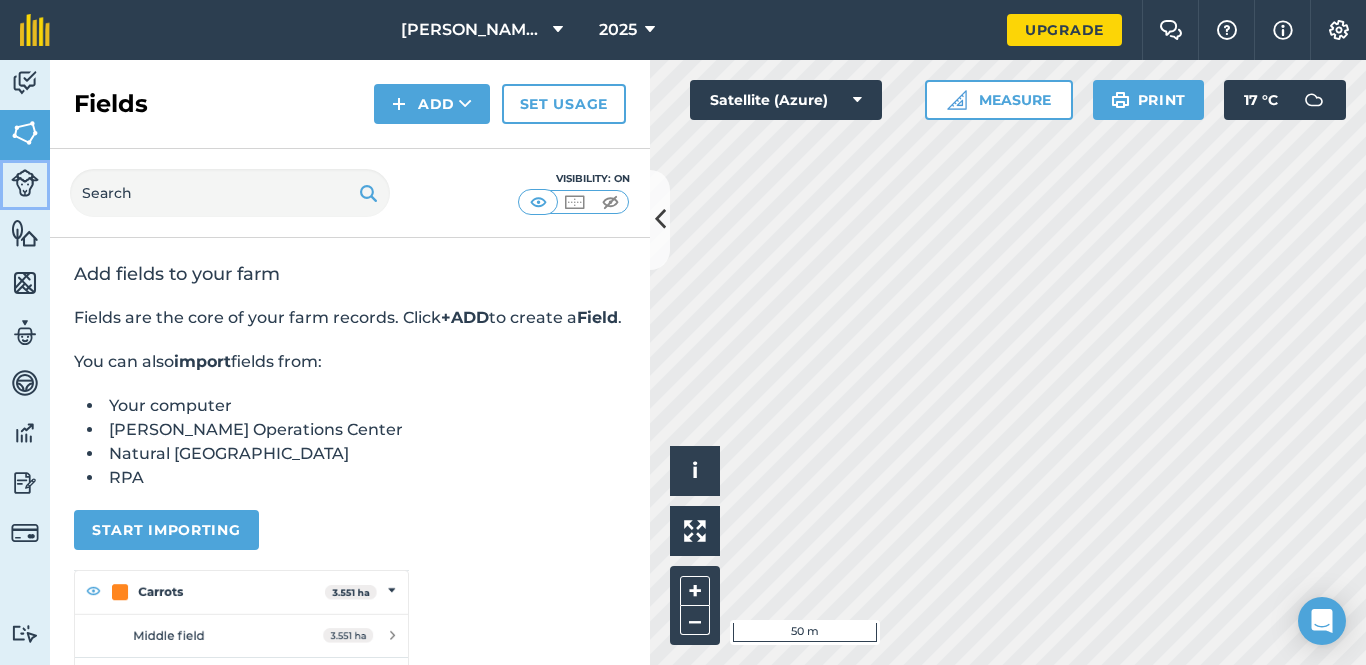 click at bounding box center [25, 183] 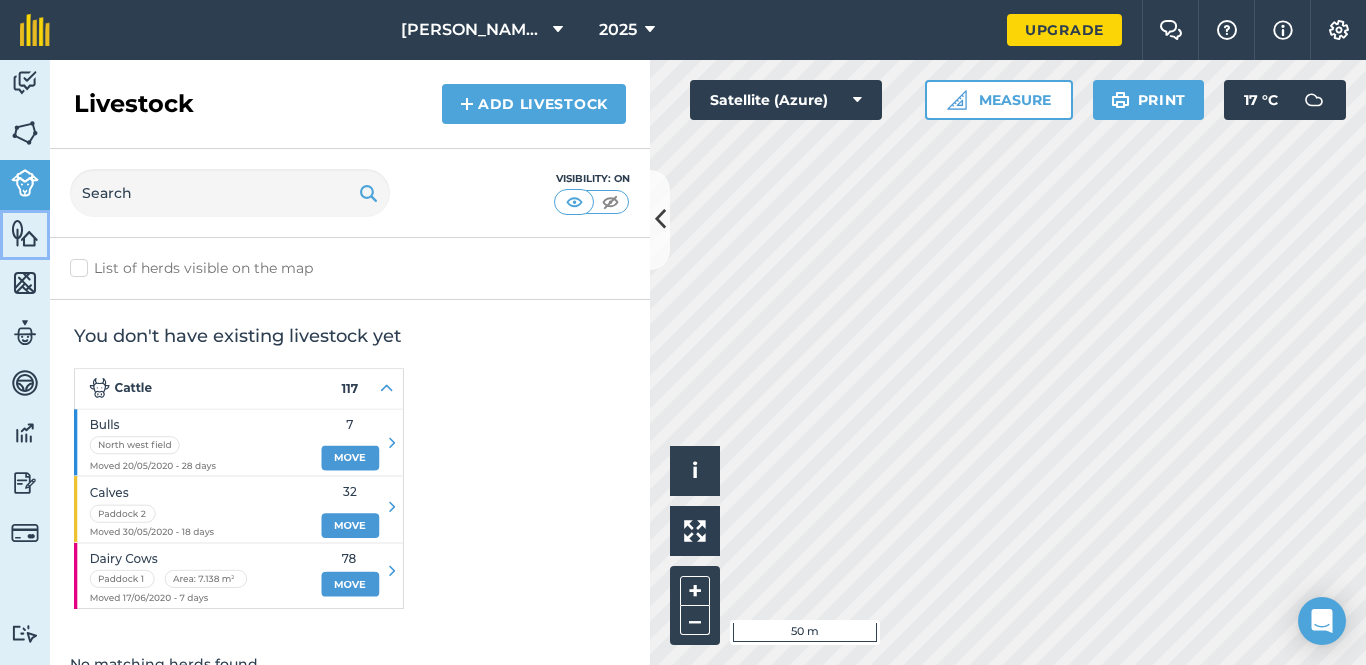 click at bounding box center [25, 233] 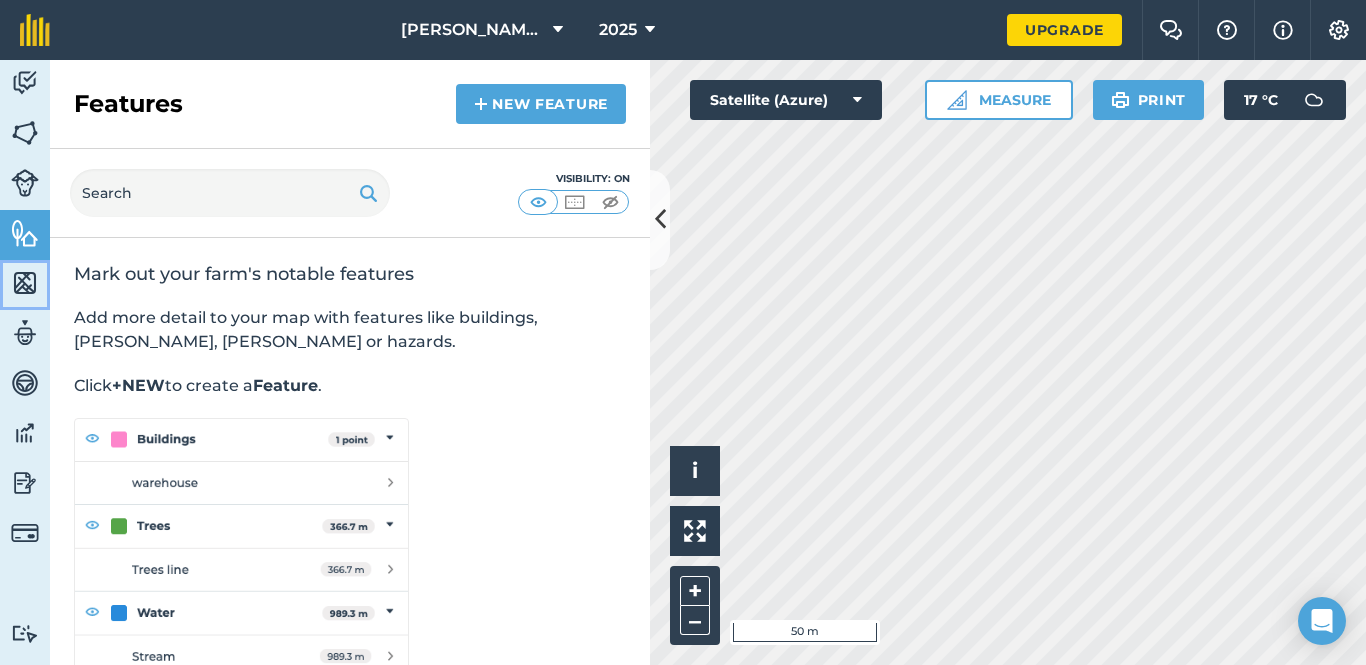 click at bounding box center [25, 283] 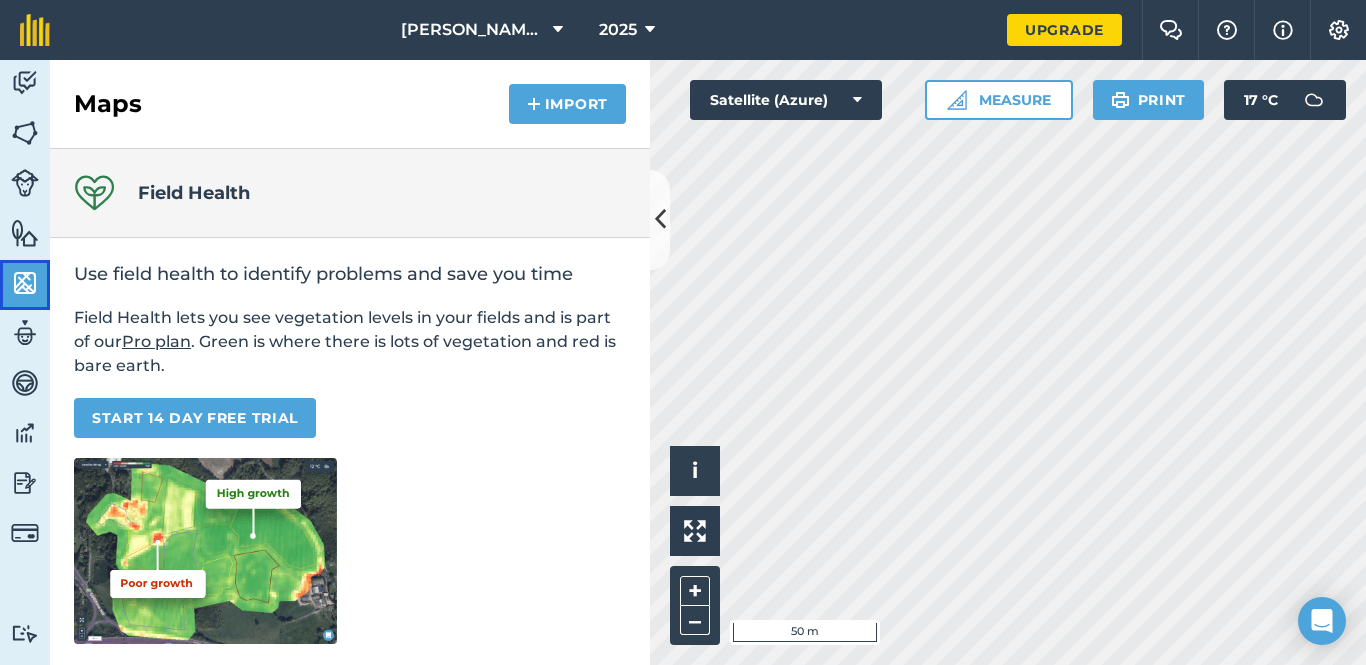 click at bounding box center (25, 283) 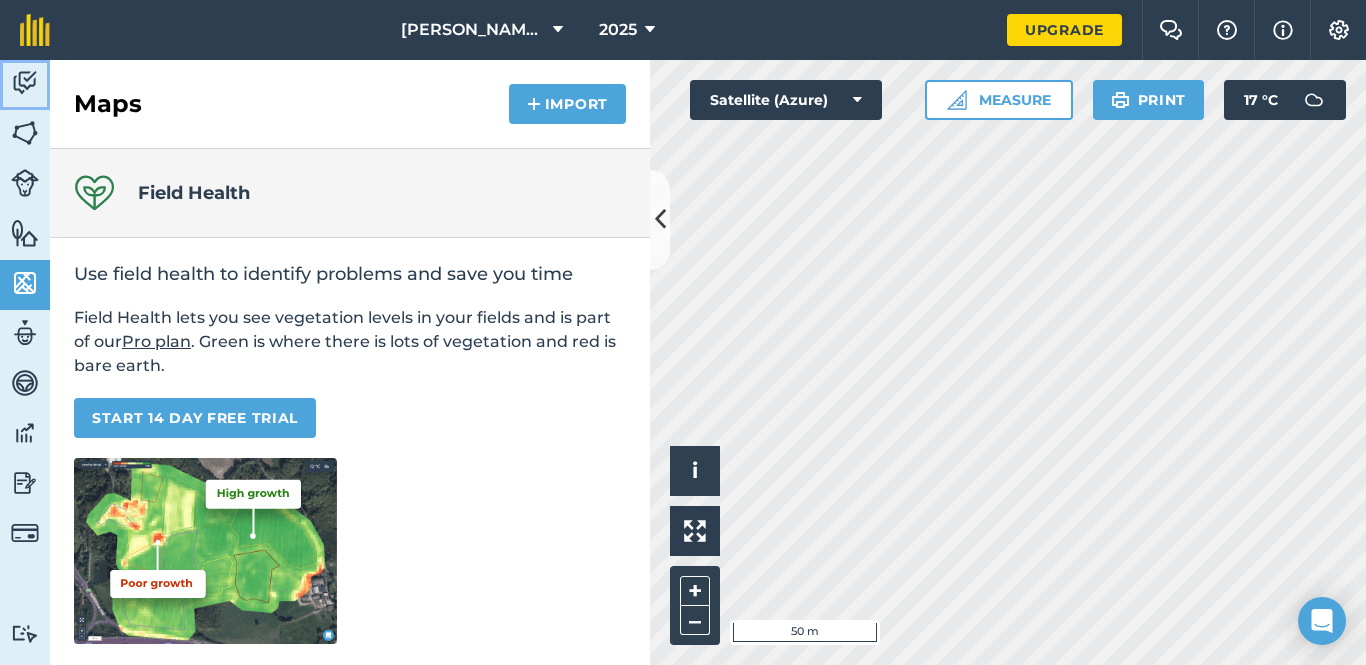click at bounding box center [25, 83] 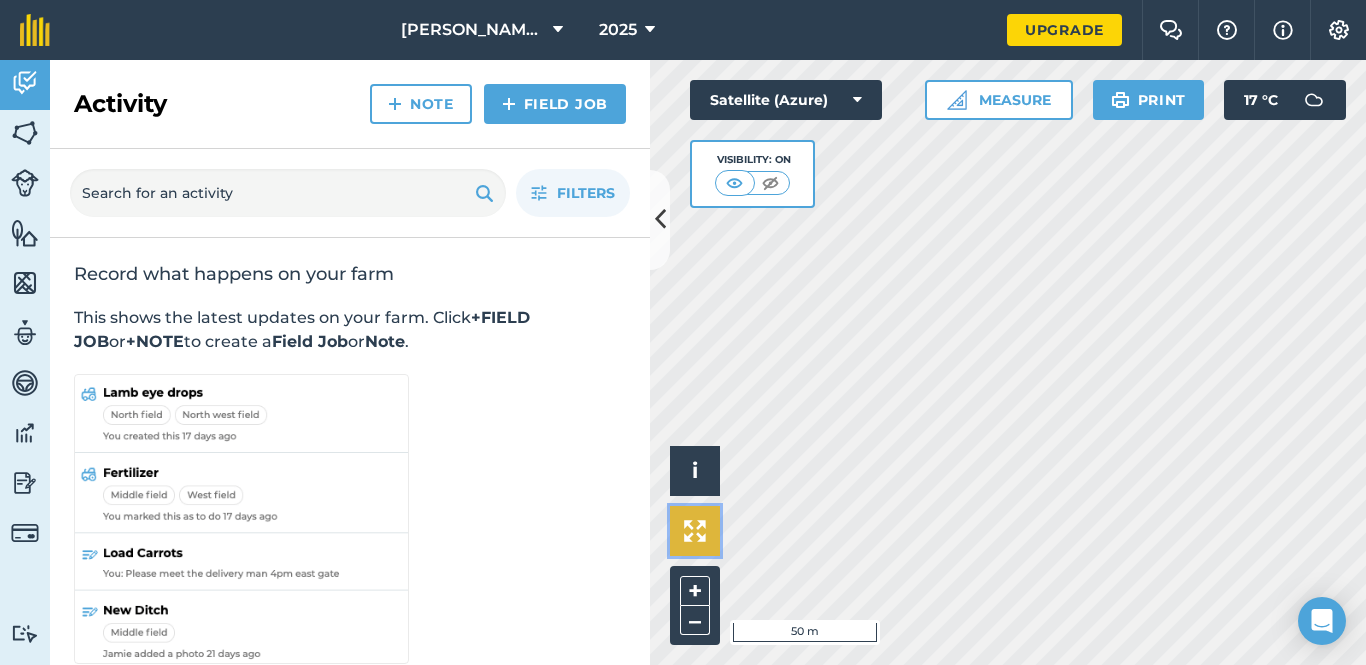 click at bounding box center (695, 531) 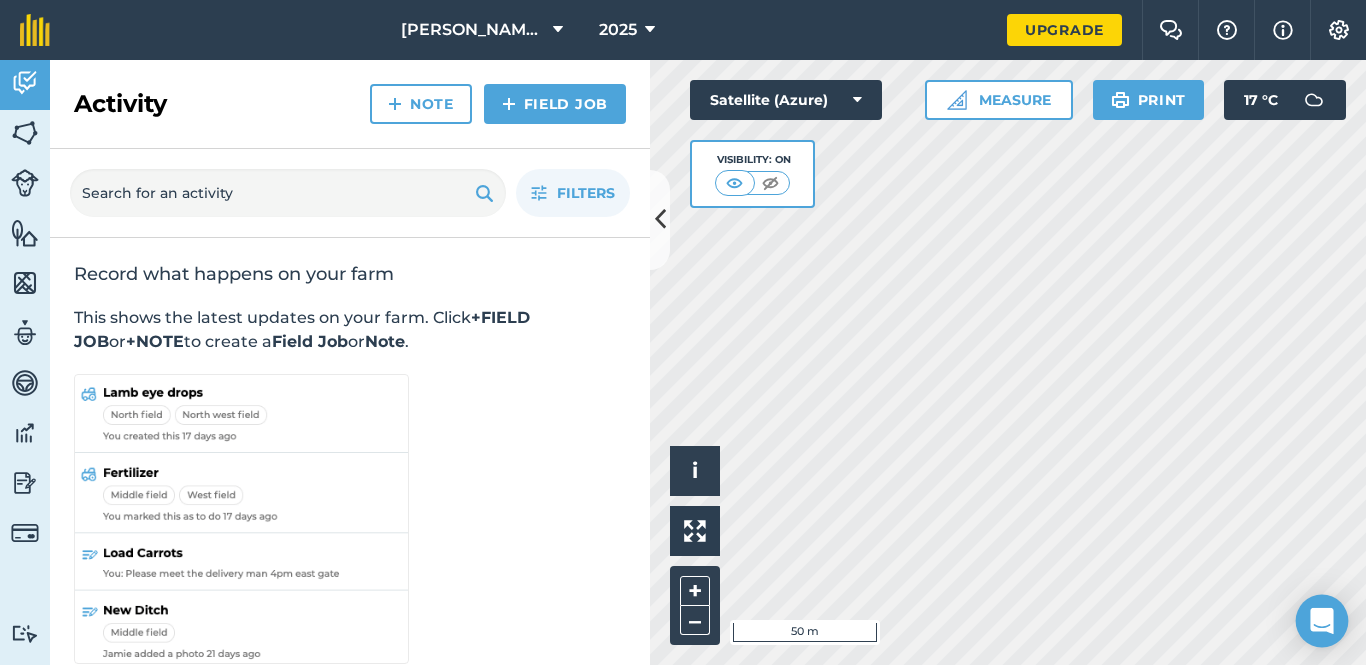 click 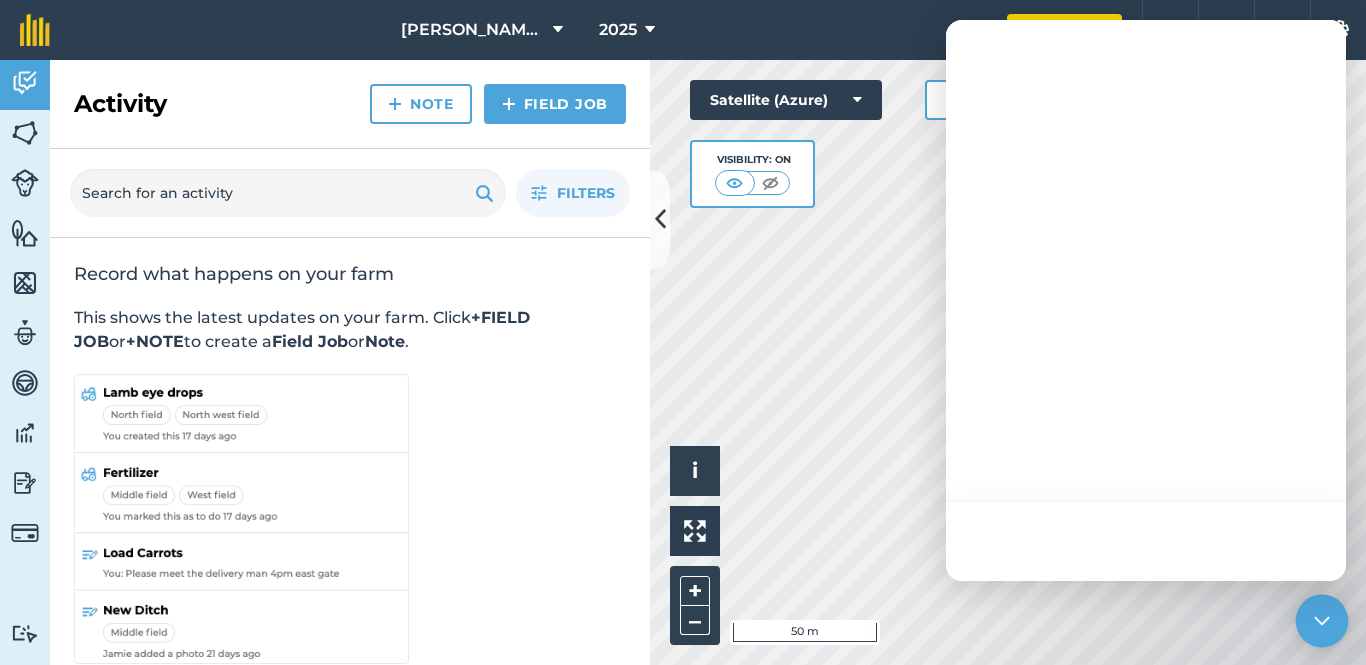 click 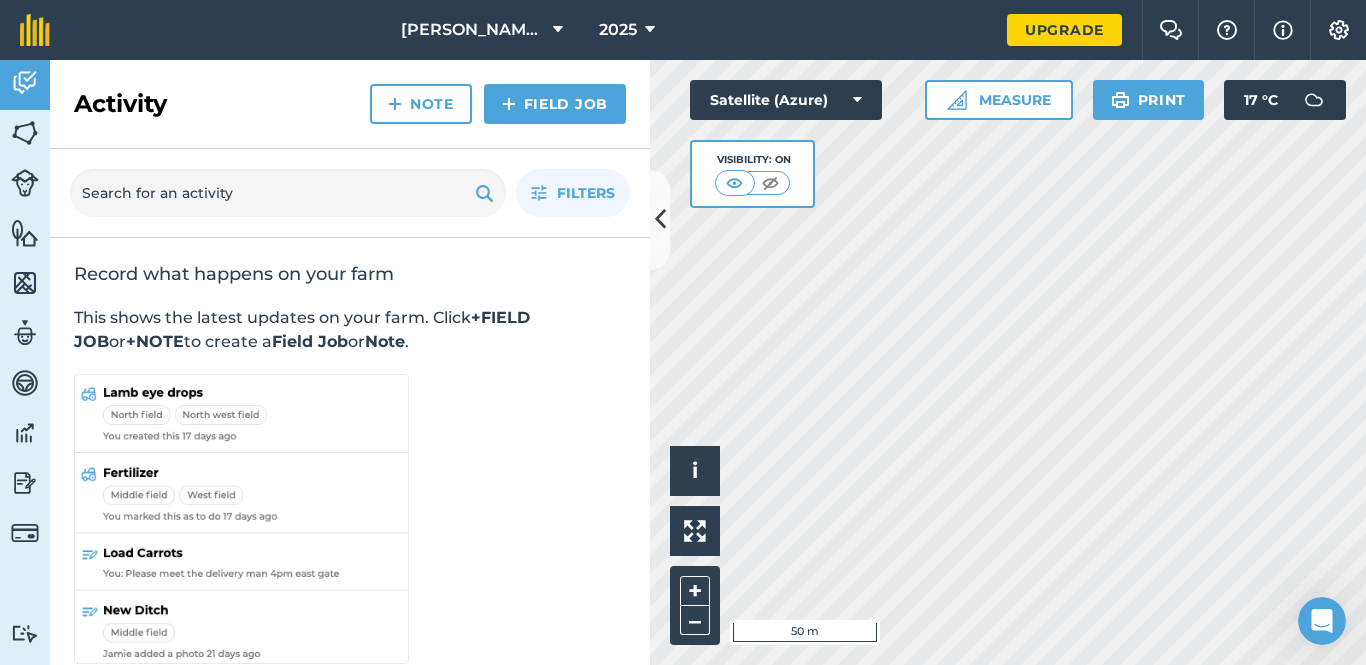 scroll, scrollTop: 0, scrollLeft: 0, axis: both 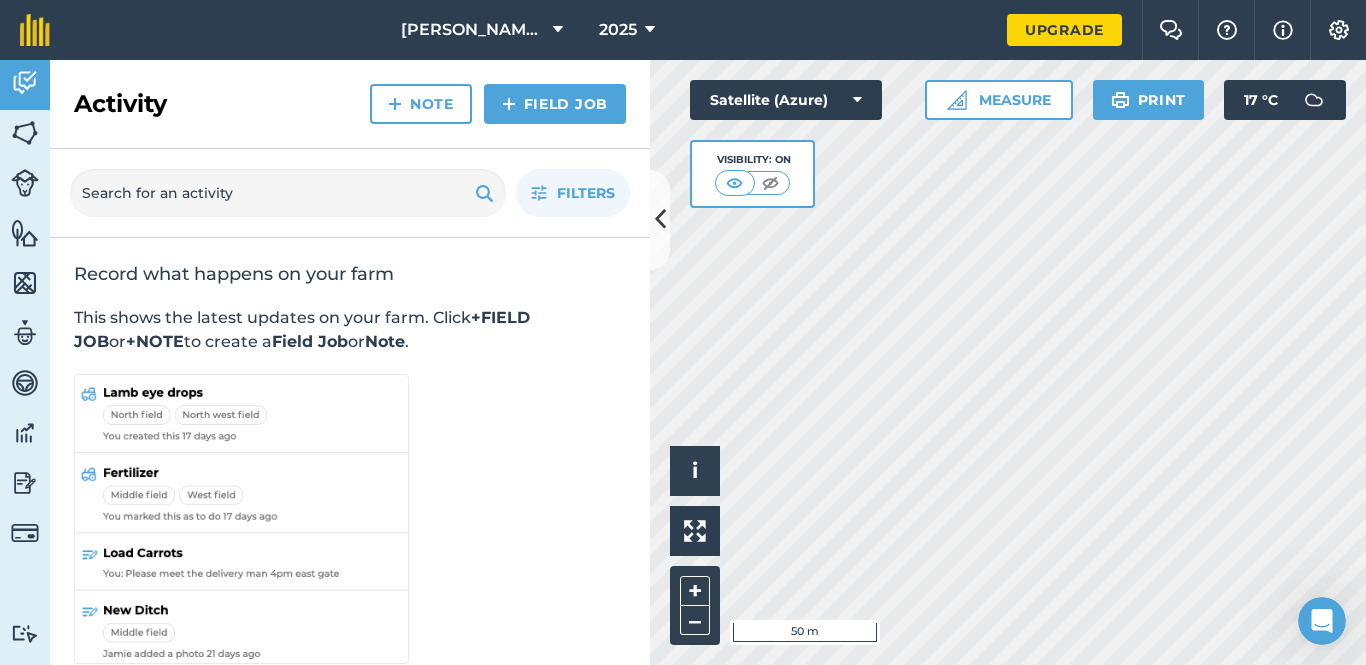 click at bounding box center (484, 193) 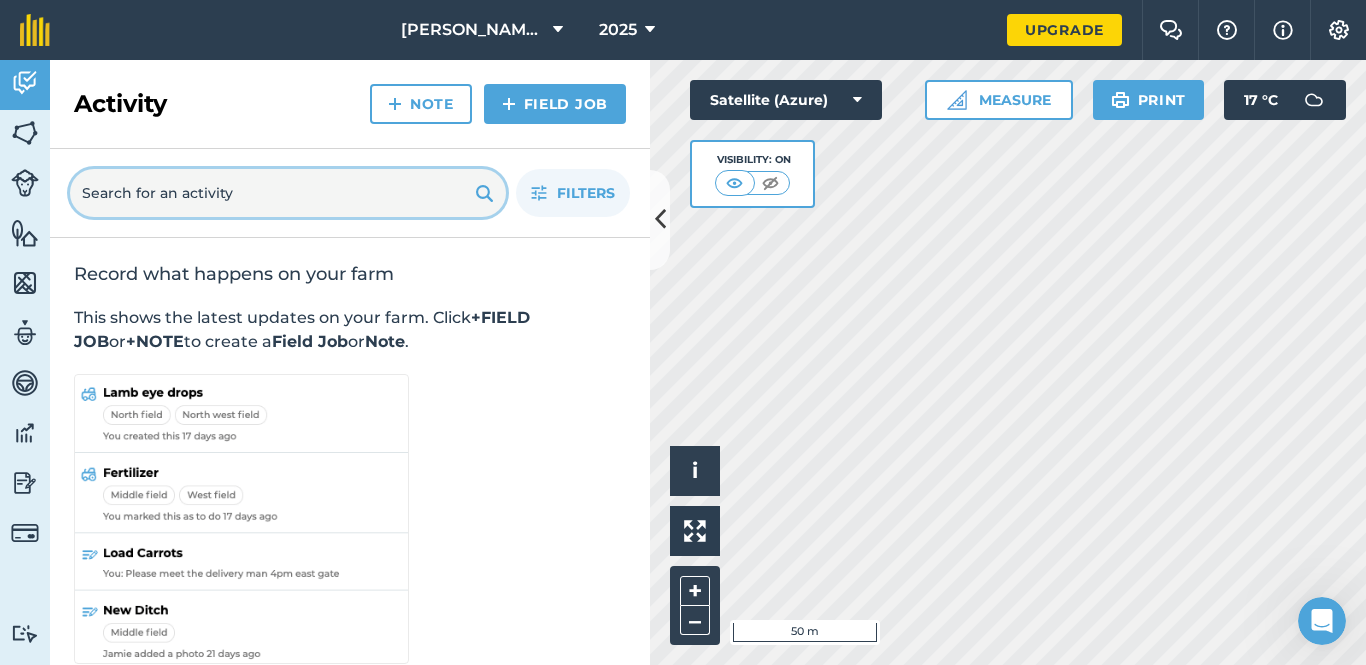 click at bounding box center (288, 193) 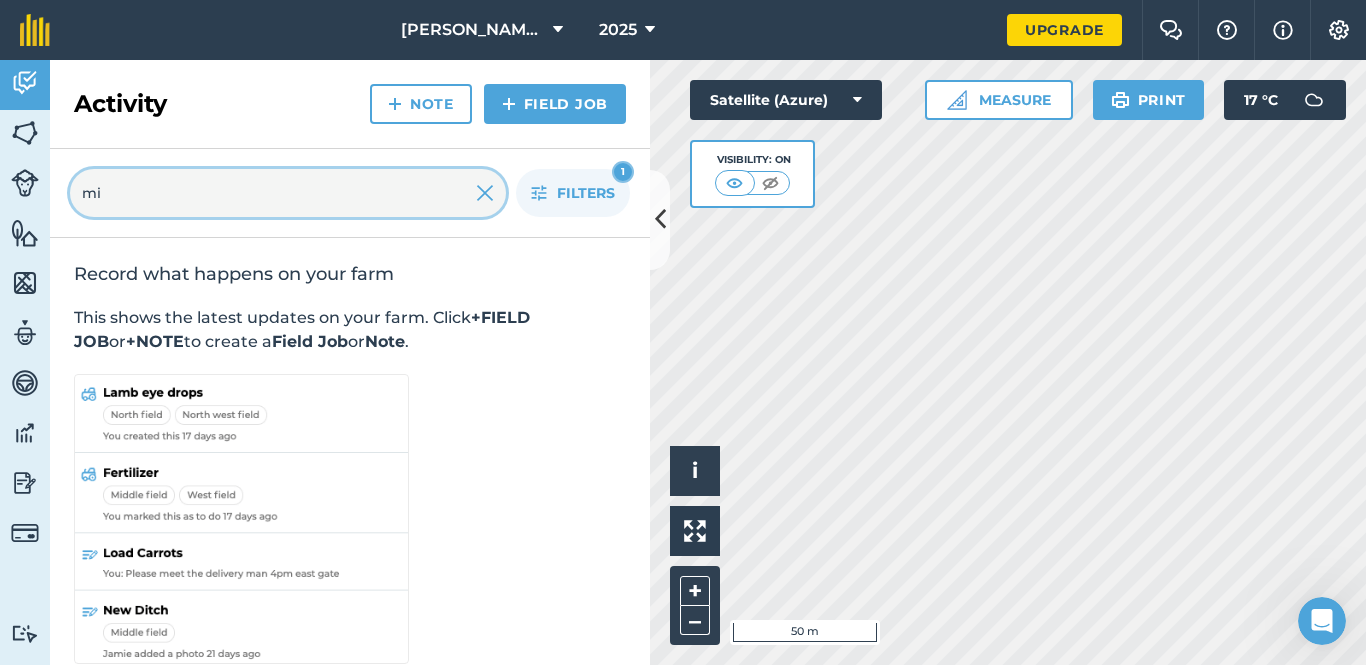 type on "m" 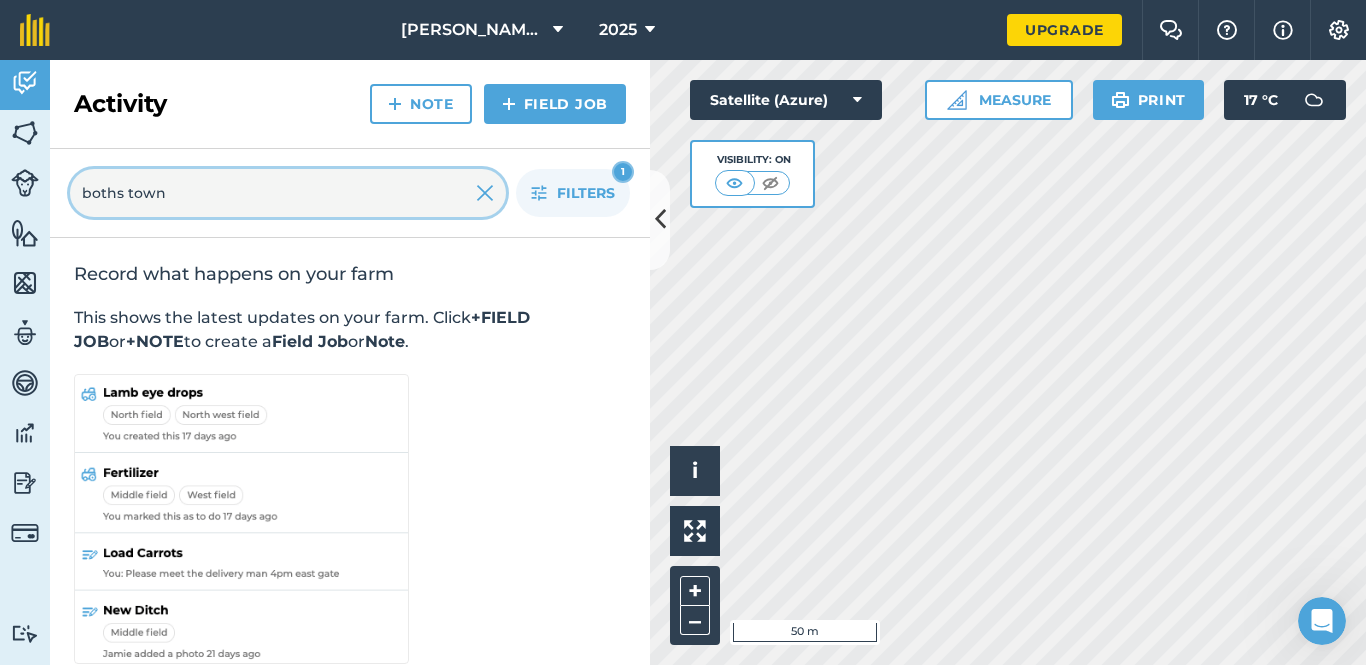 click on "boths town" at bounding box center (288, 193) 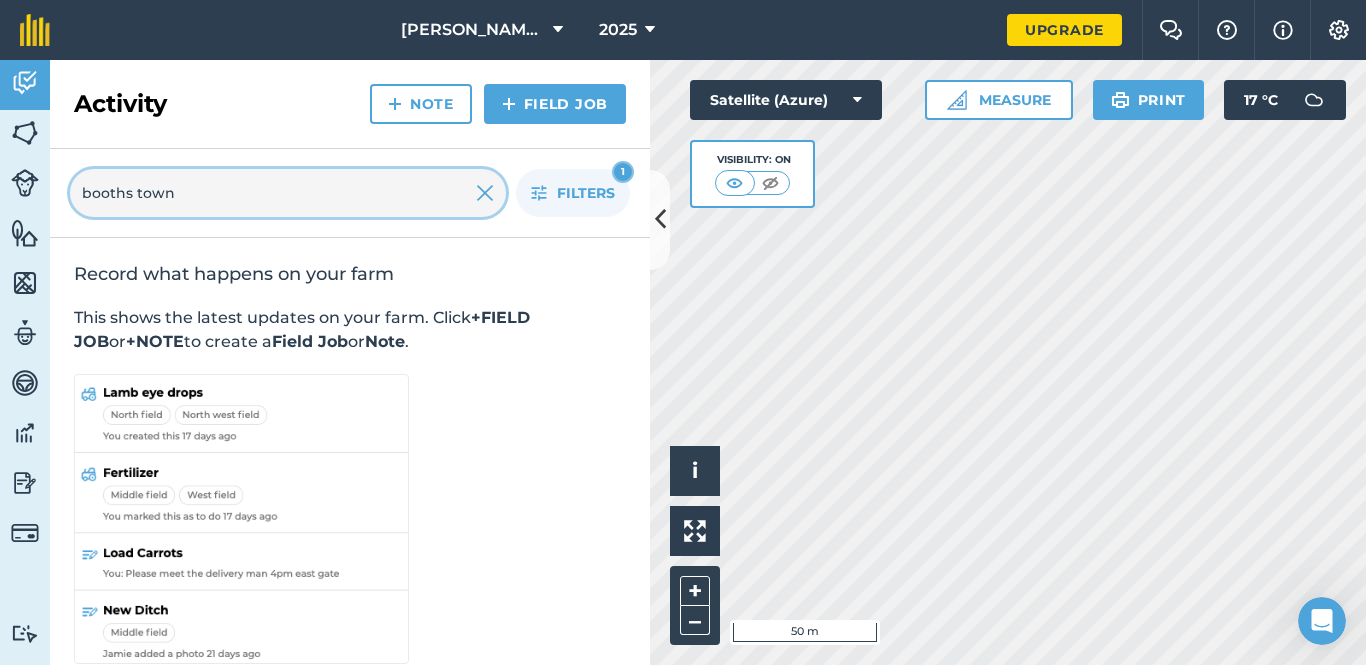 click on "booths town" at bounding box center [288, 193] 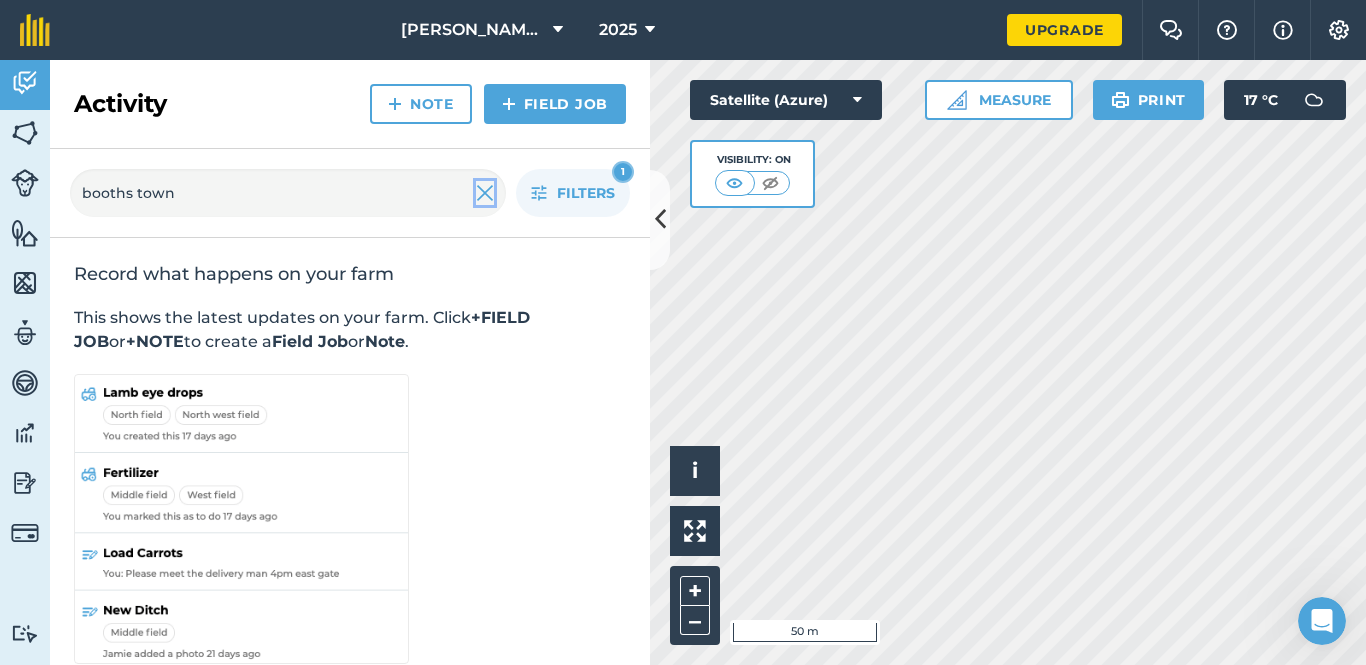 click at bounding box center (485, 193) 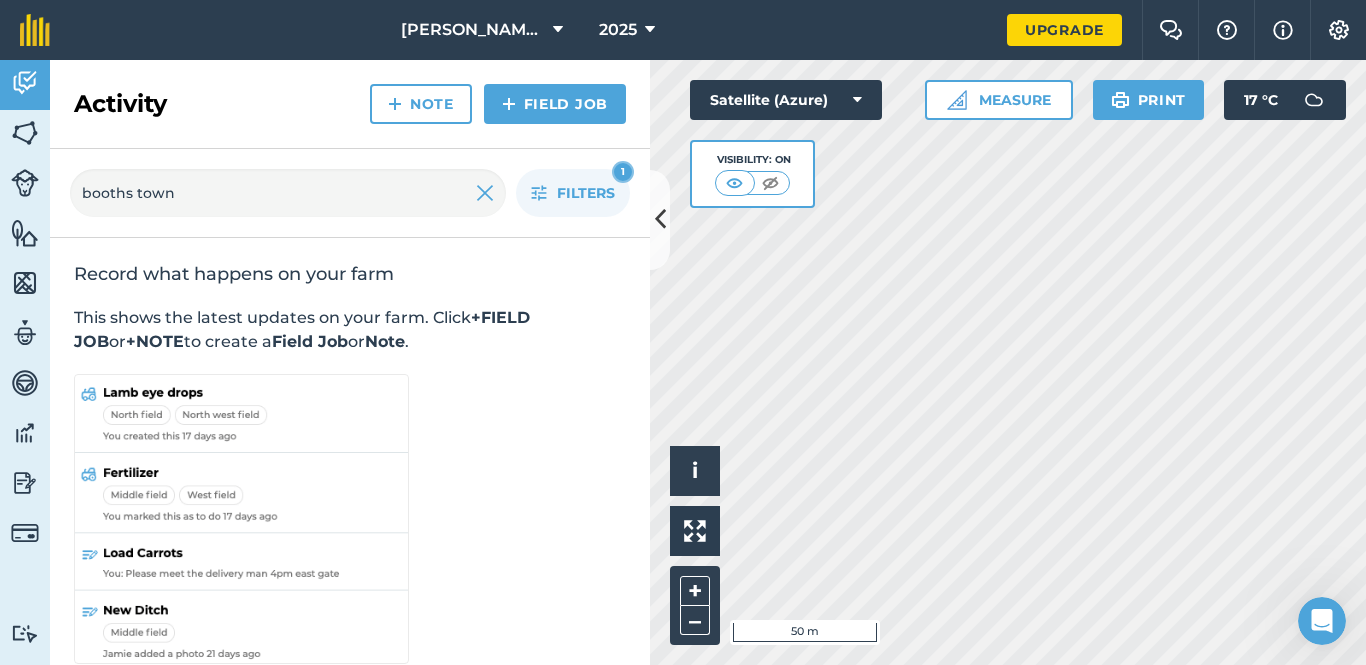 type 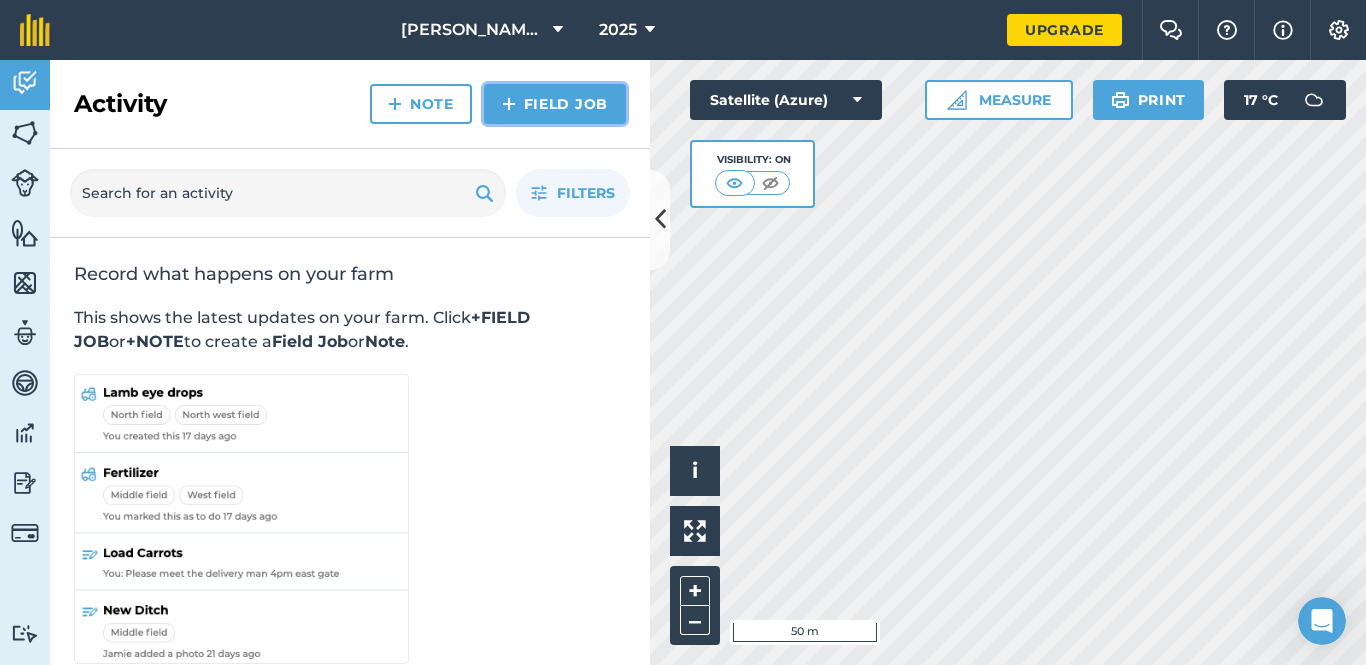 click on "Field Job" at bounding box center (555, 104) 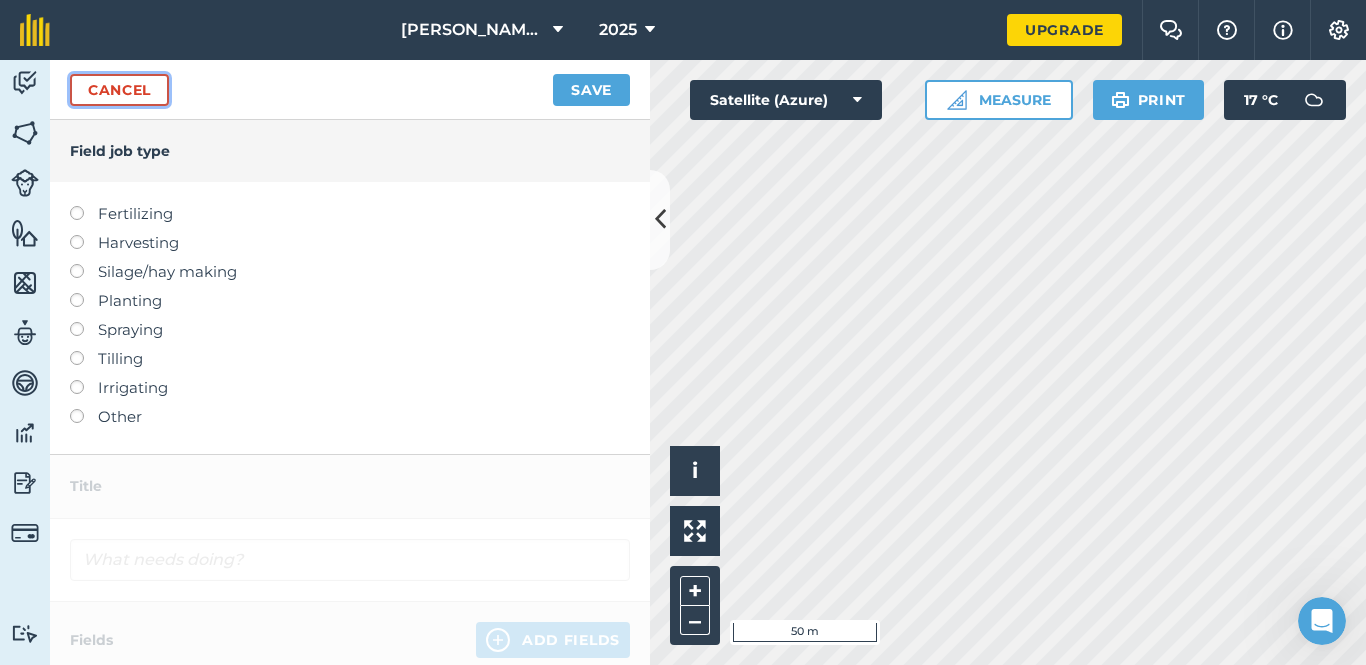 click on "Cancel" at bounding box center [119, 90] 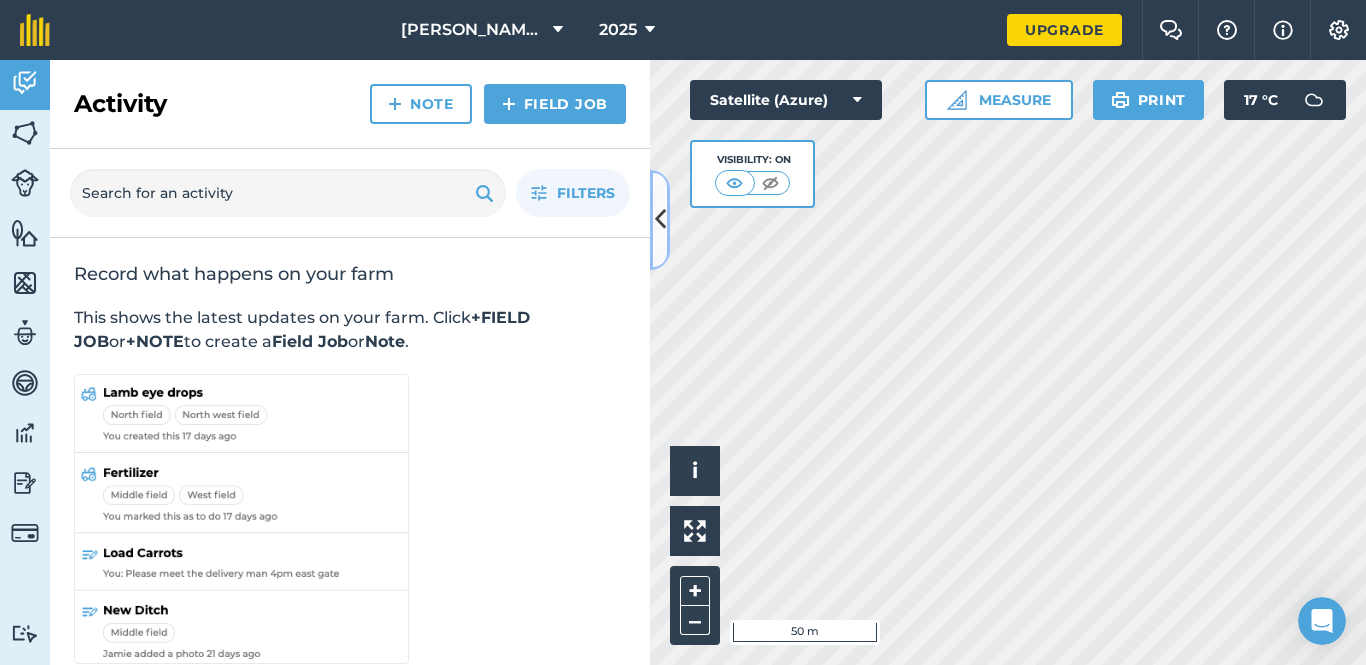 click at bounding box center [660, 219] 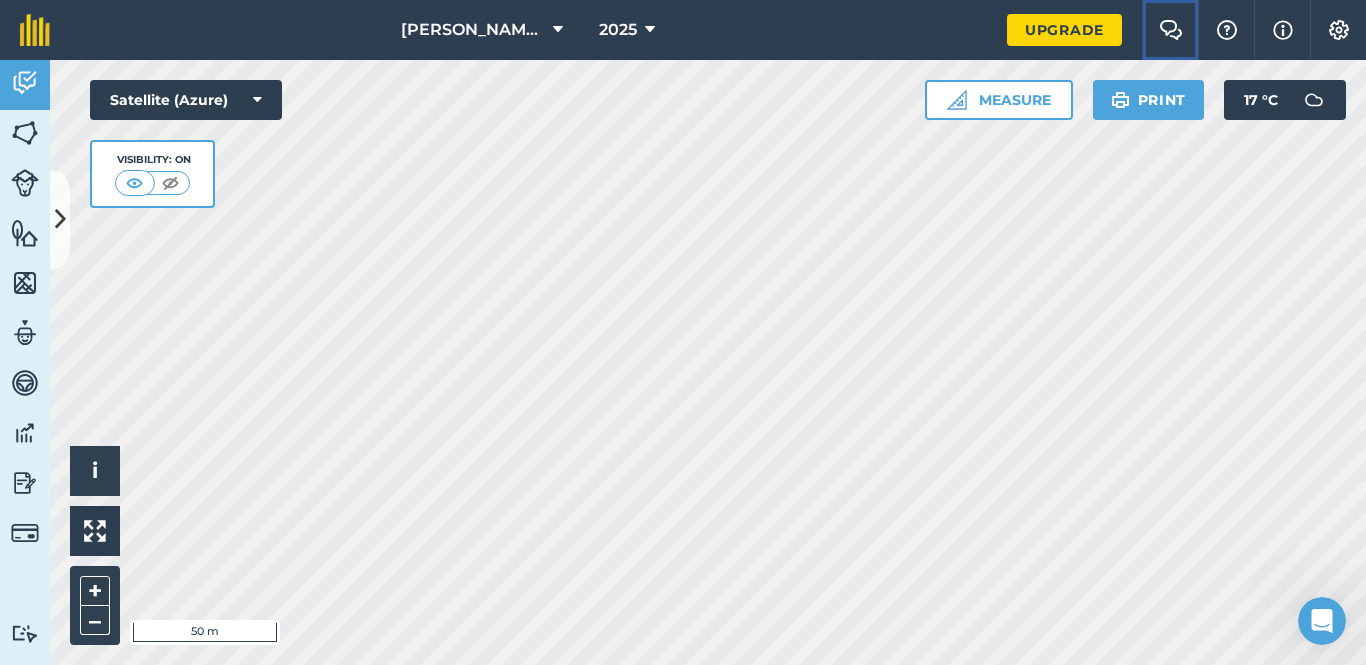 click at bounding box center (1171, 30) 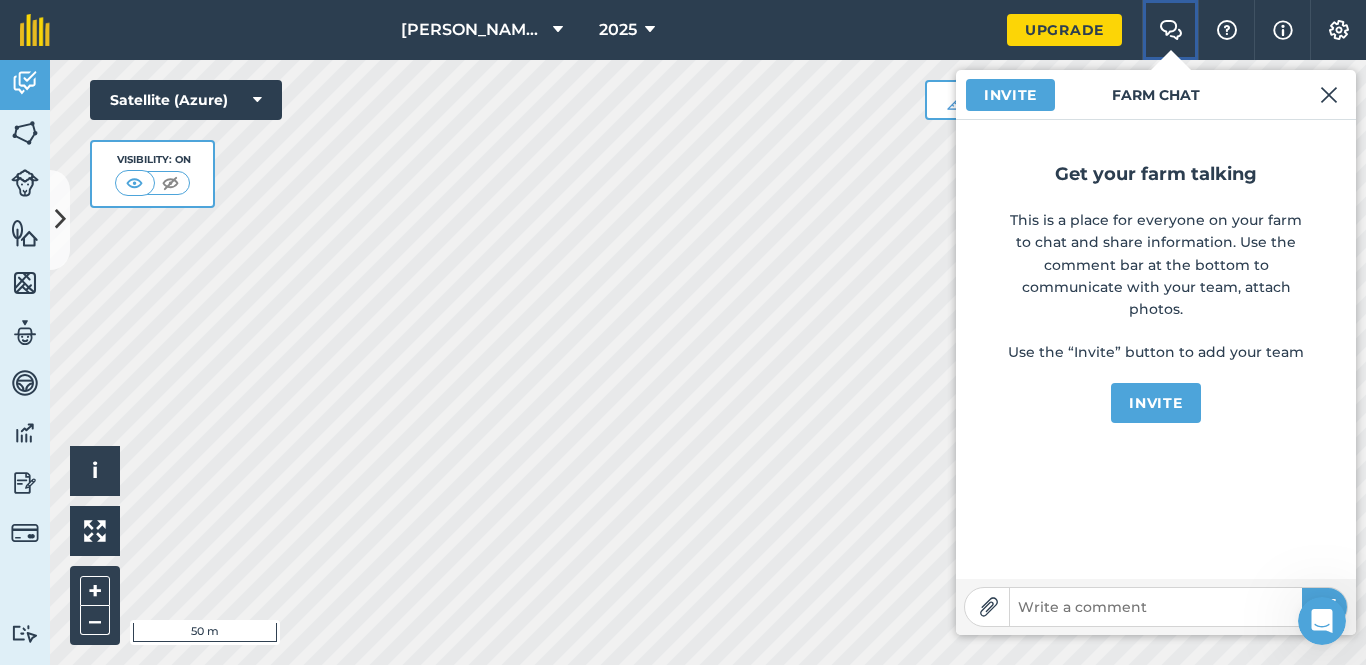 click at bounding box center (1171, 30) 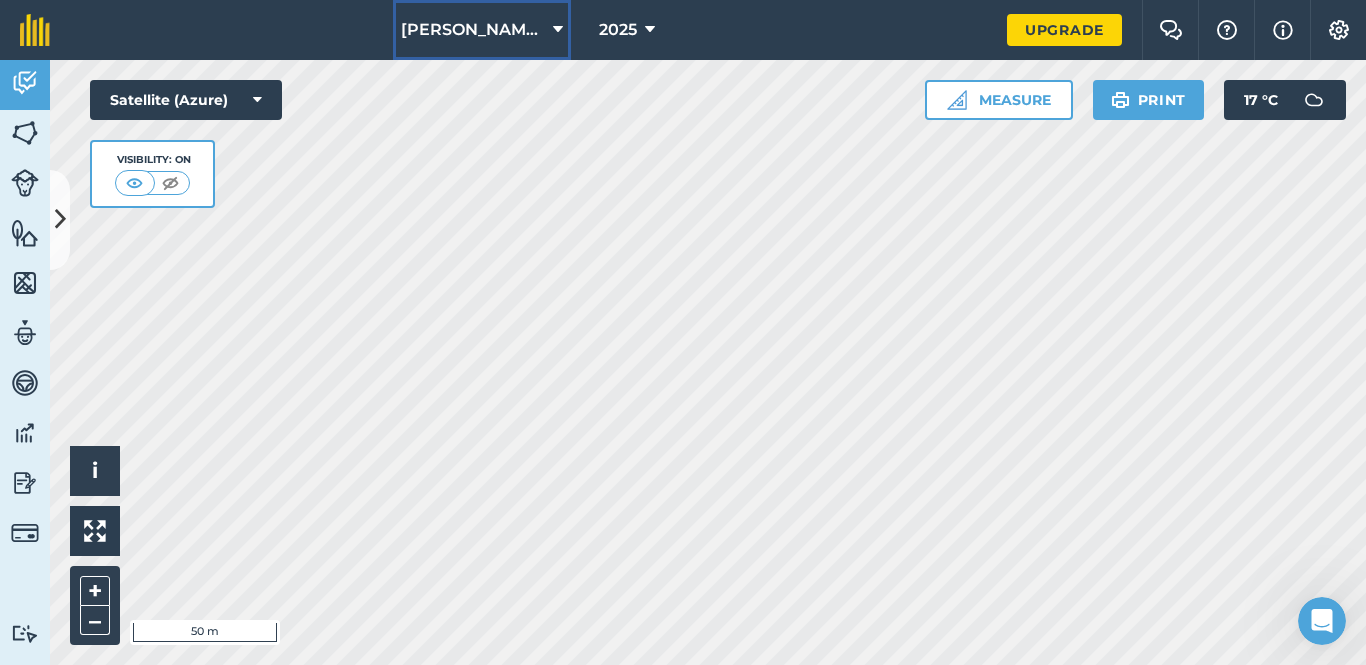 click on "louie's farm" at bounding box center (473, 30) 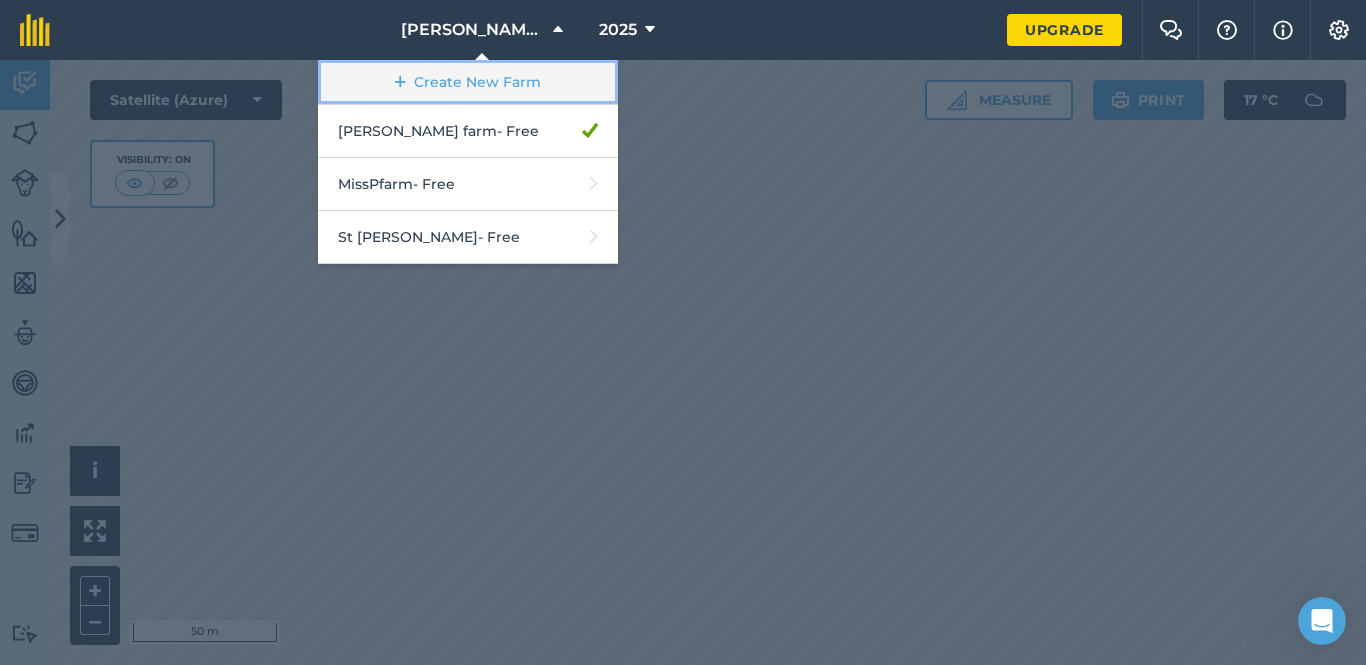 click on "Create New Farm" at bounding box center (468, 82) 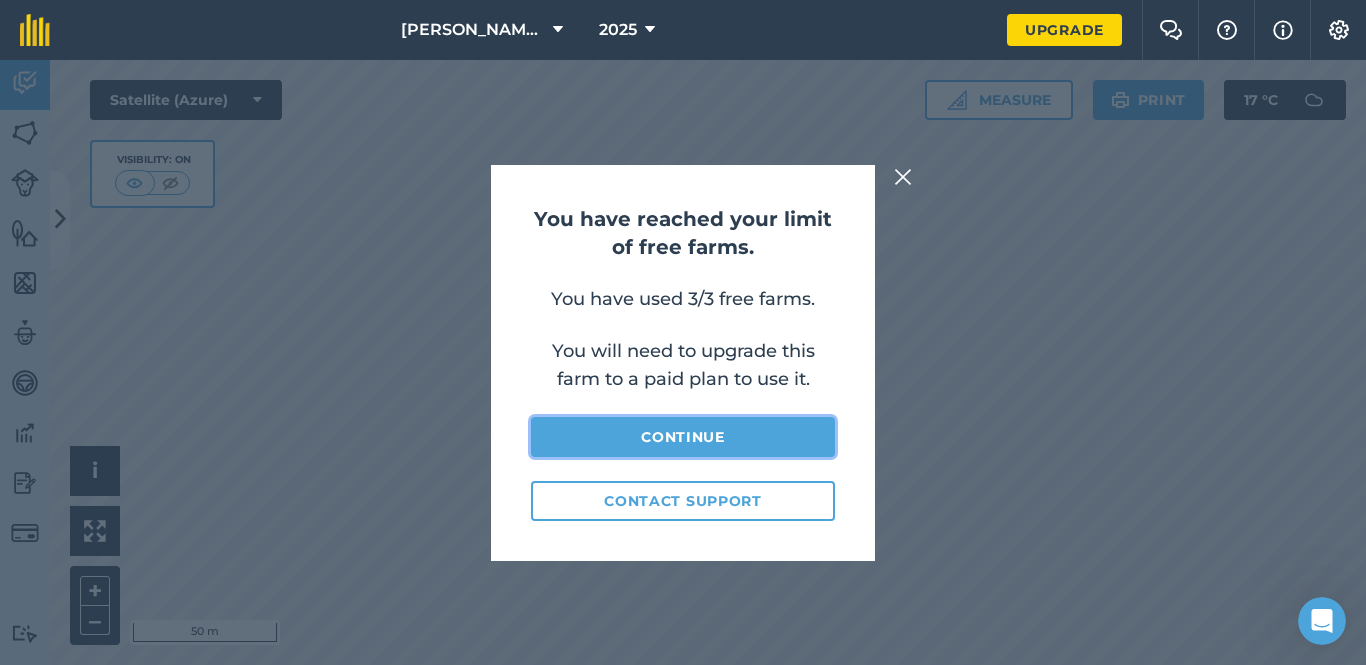 click on "Continue" at bounding box center (683, 437) 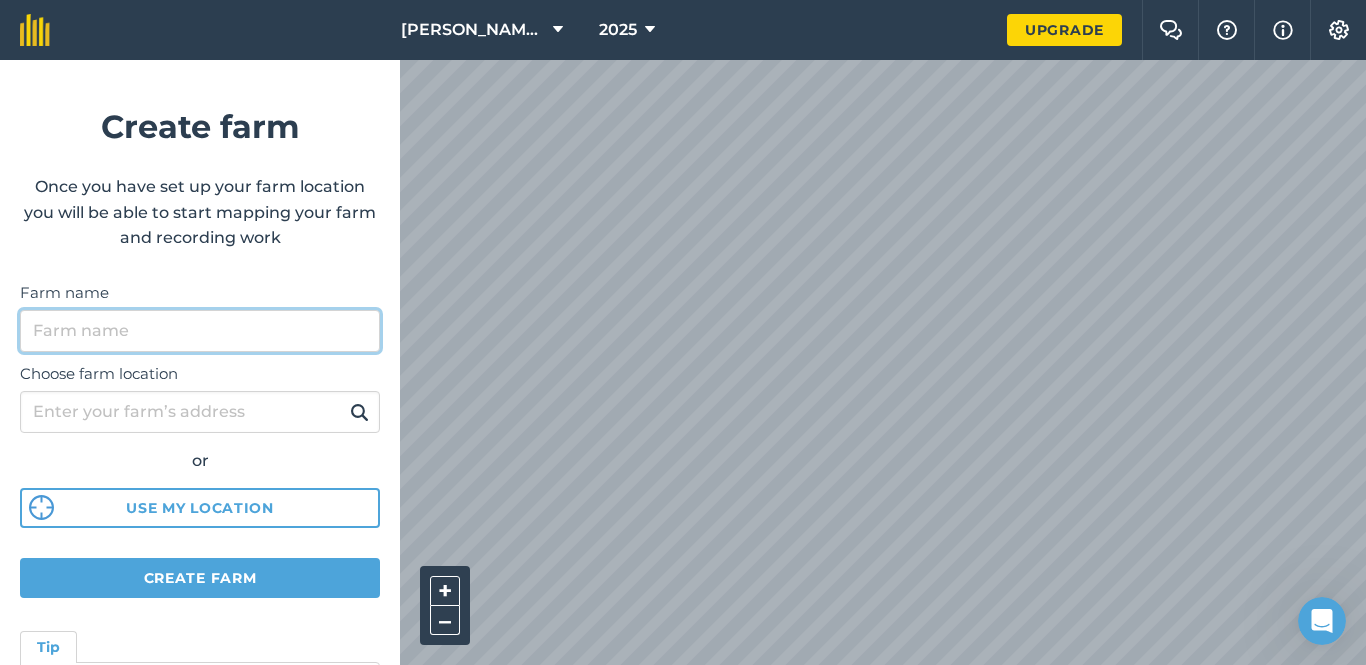 click on "Farm name" at bounding box center [200, 331] 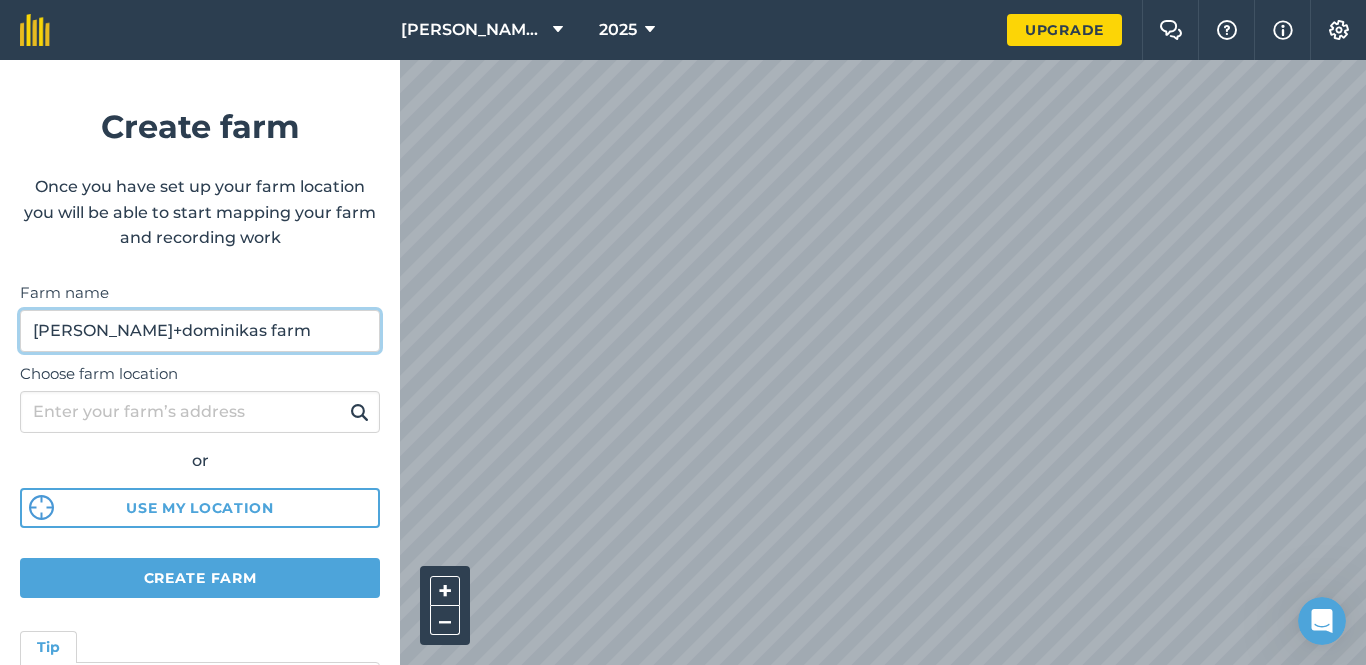 type on "lillie+dominikas farm" 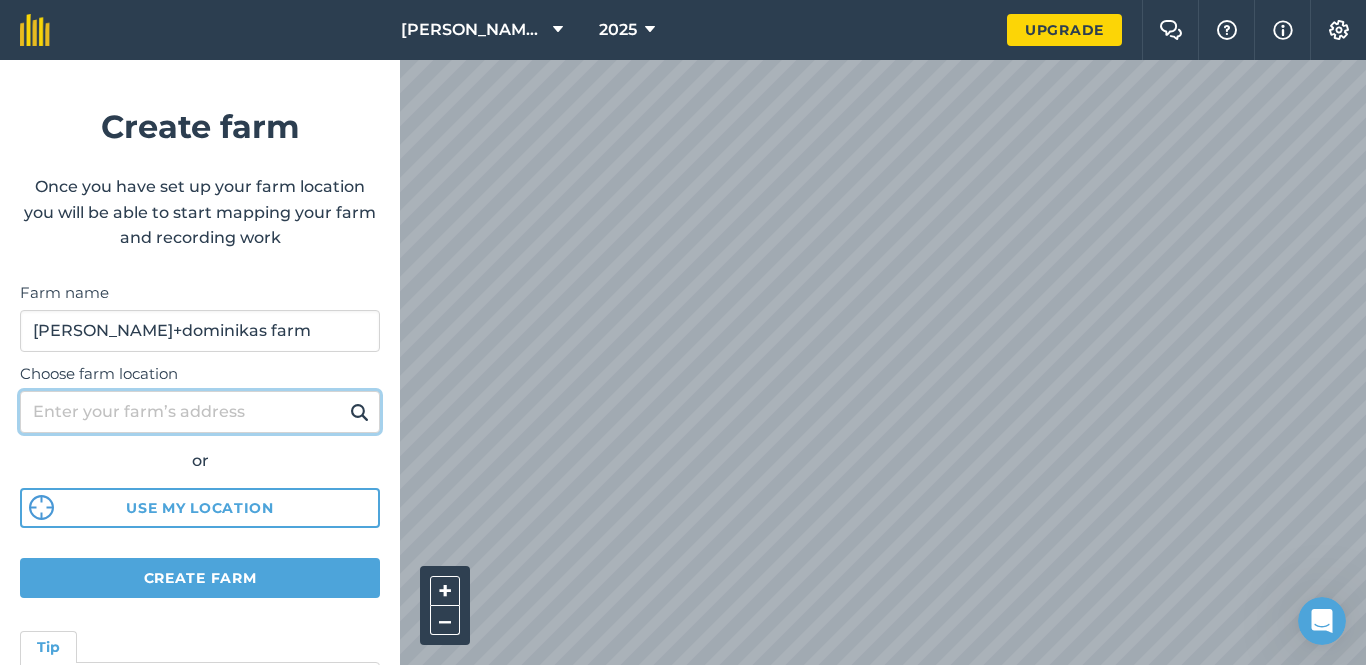 click on "Choose farm location" at bounding box center (200, 412) 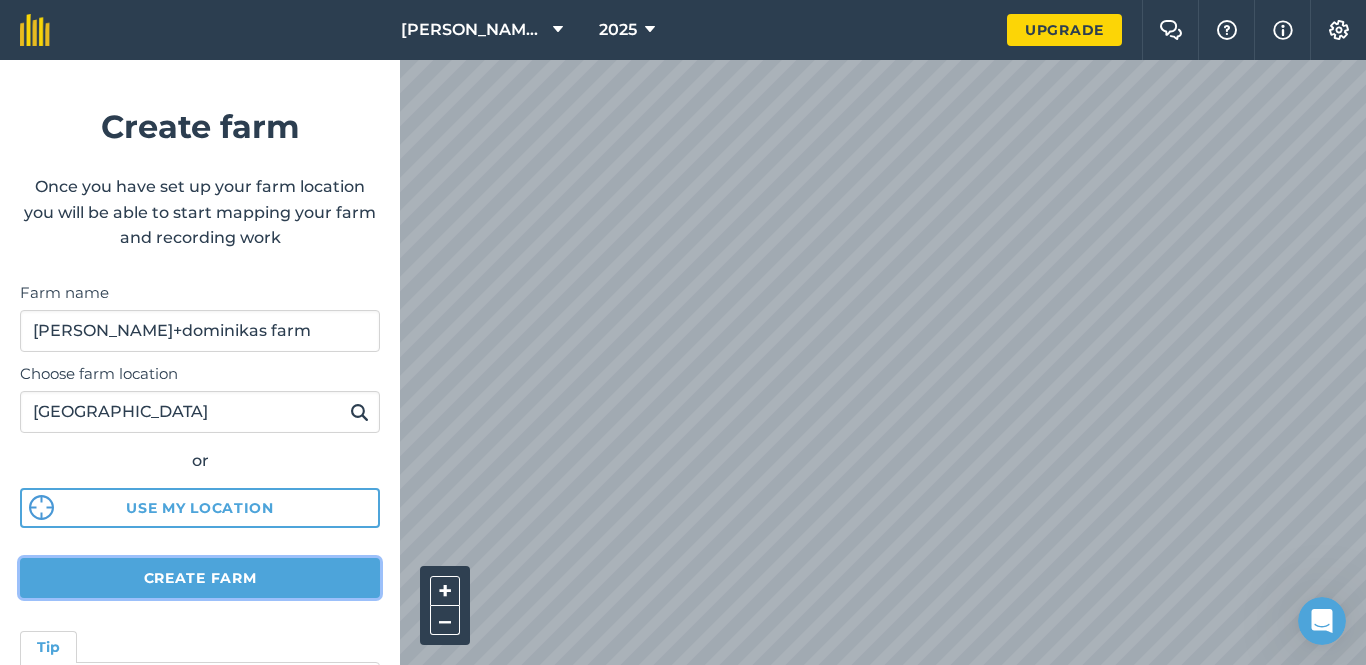 click on "Create farm" at bounding box center (200, 578) 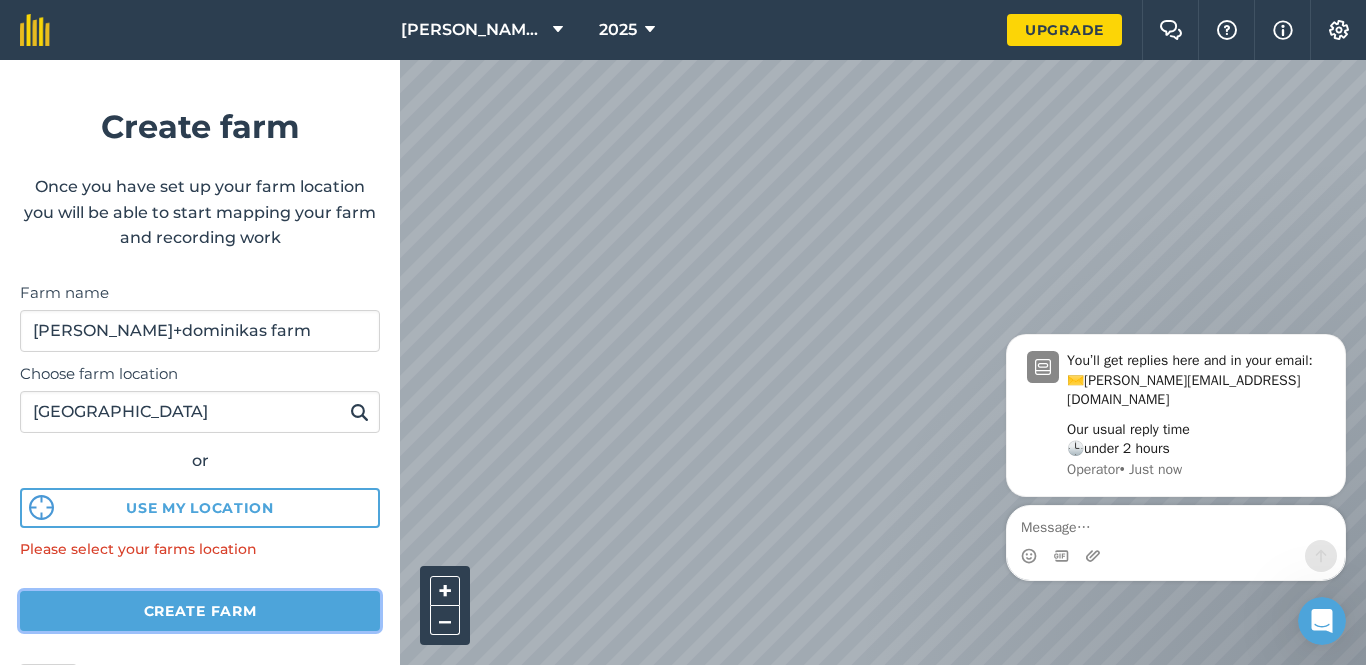scroll, scrollTop: 0, scrollLeft: 0, axis: both 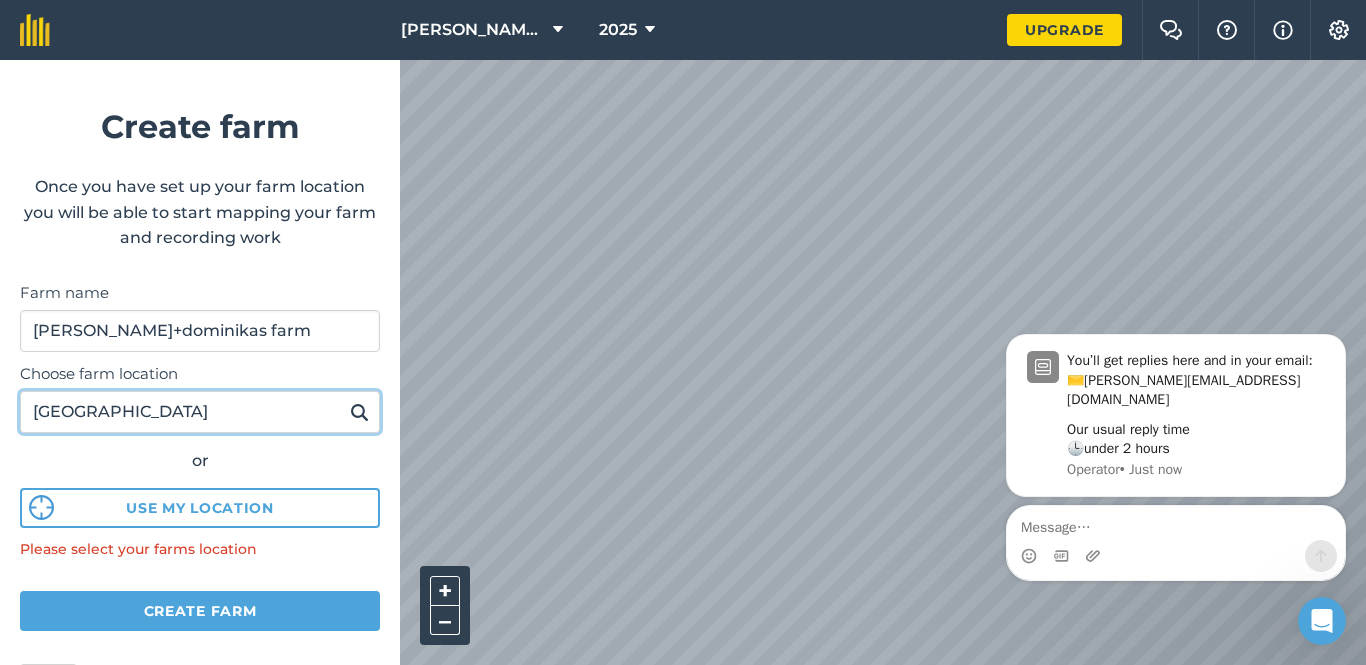 click on "middle lane" at bounding box center [200, 412] 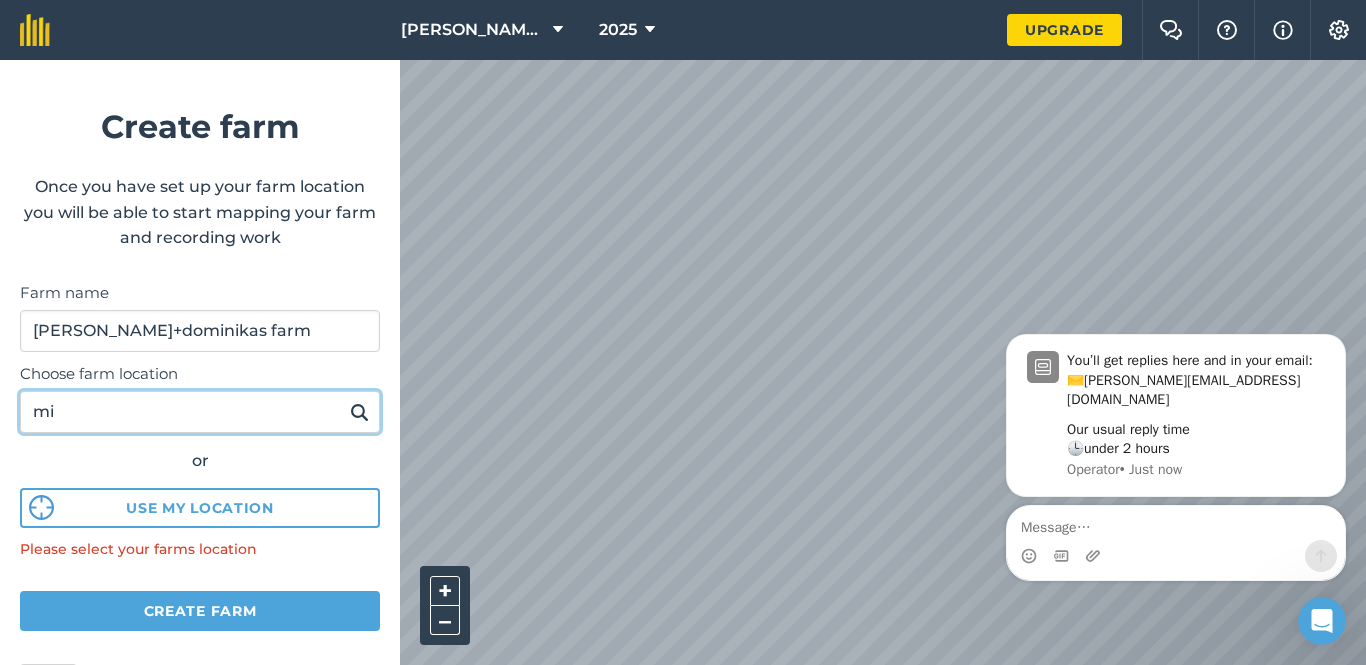 type on "m" 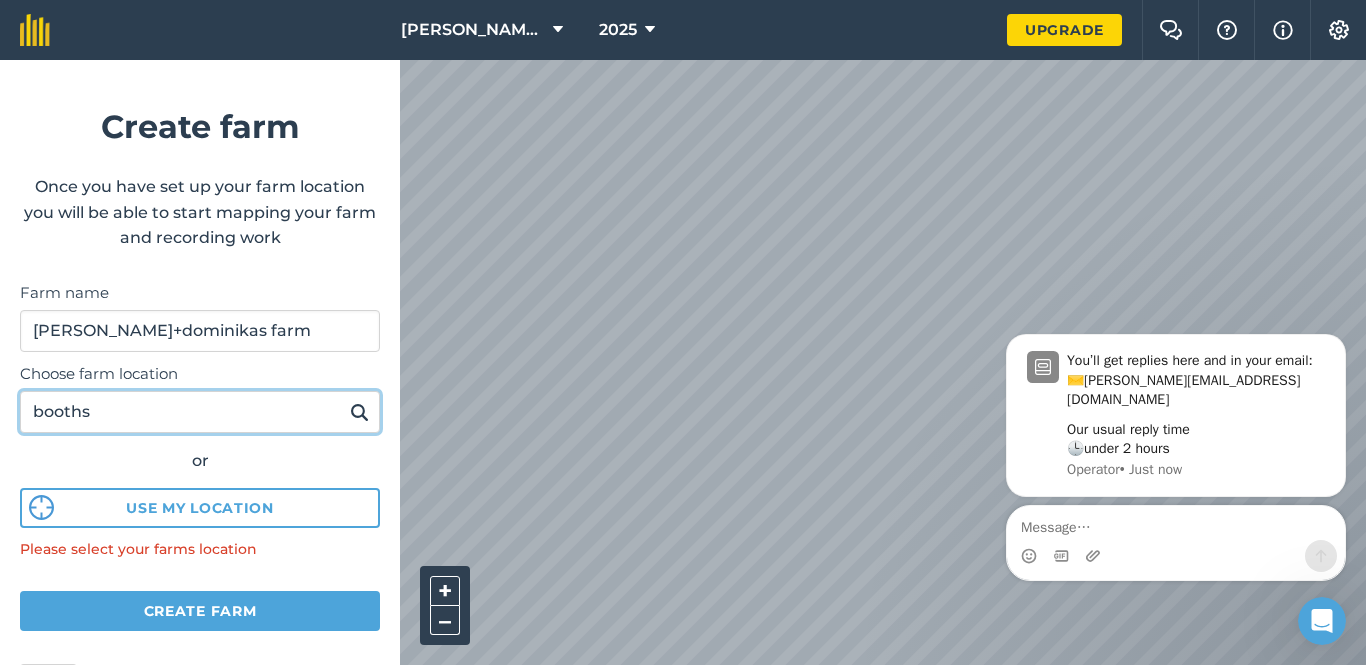 type on "booths" 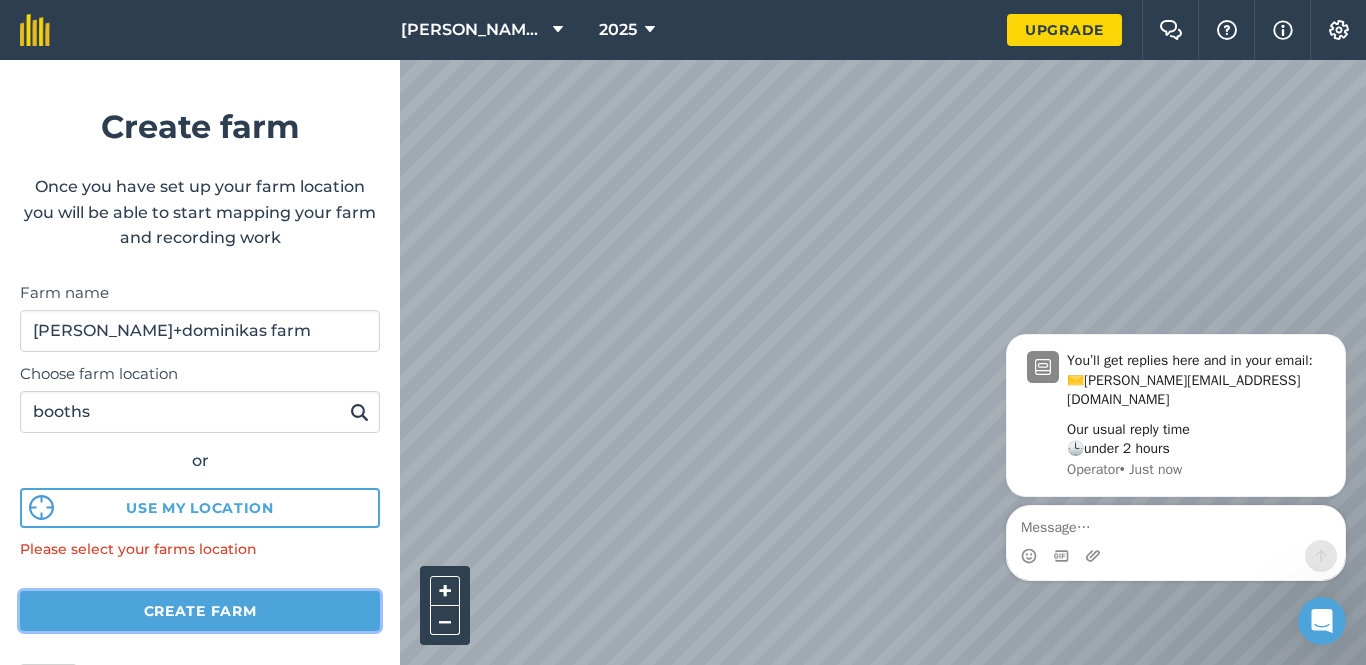 click on "Create farm" at bounding box center [200, 611] 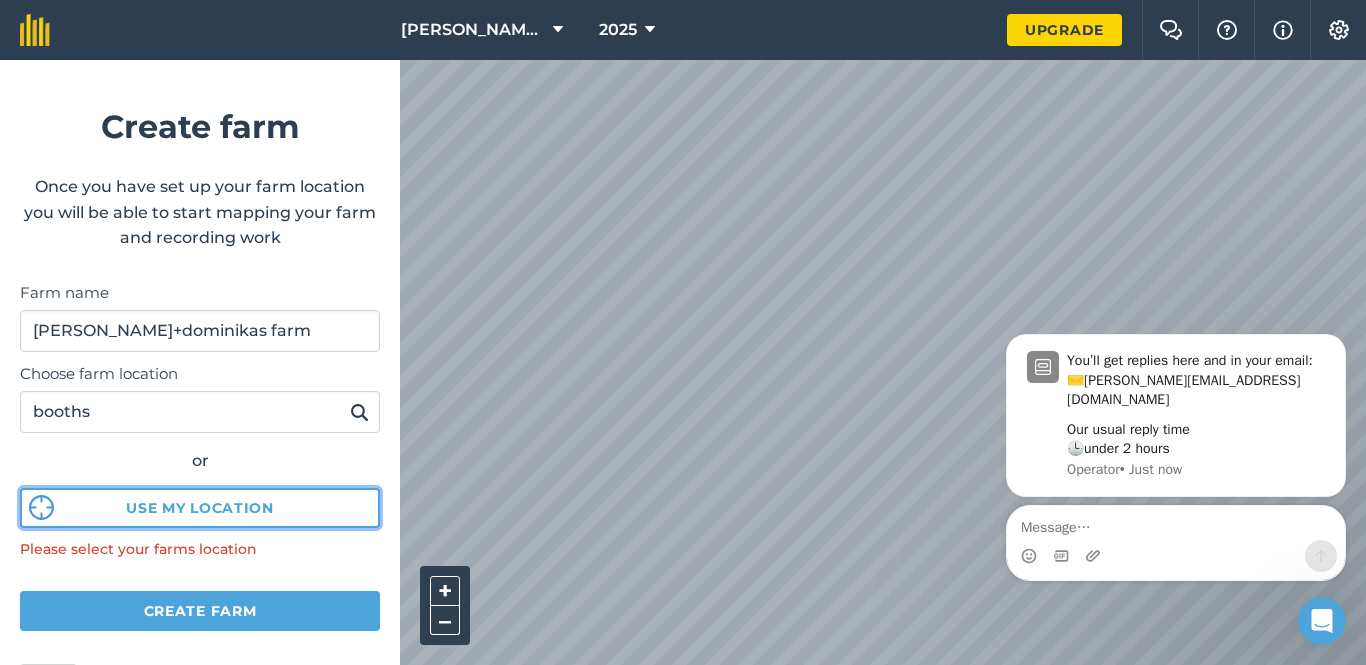 click on "Use my location" at bounding box center (200, 508) 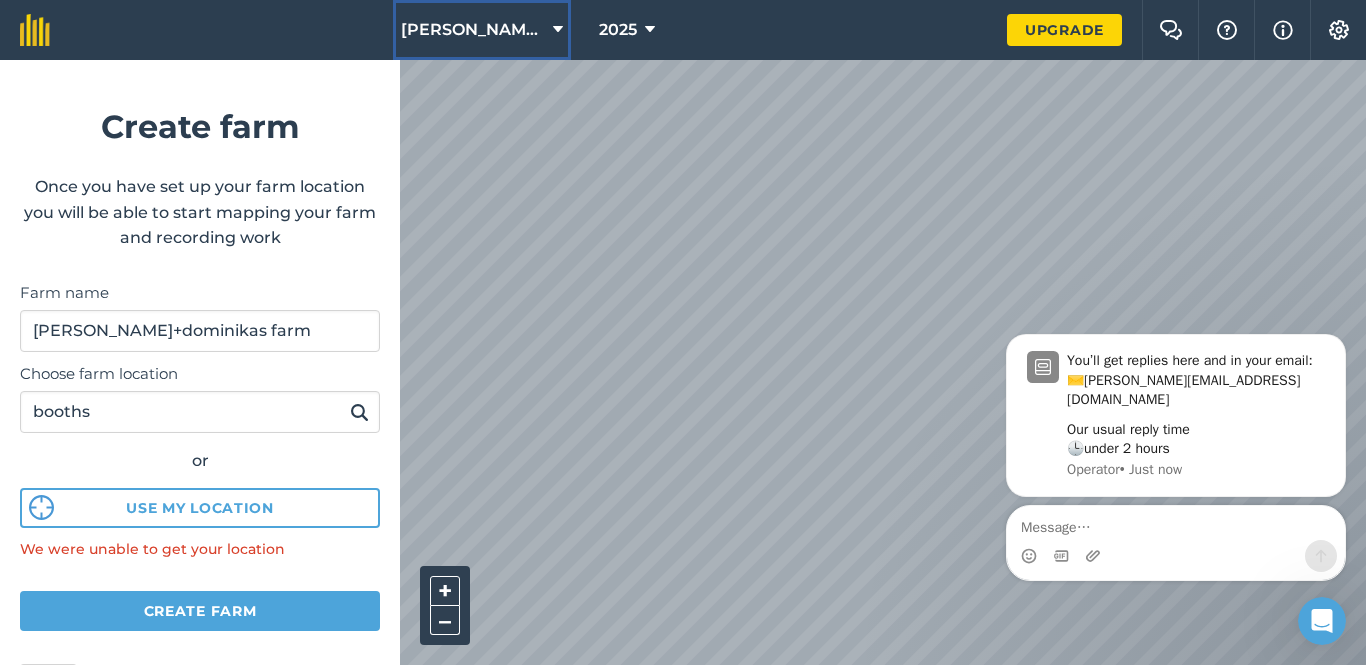 click on "louie's farm" at bounding box center [482, 30] 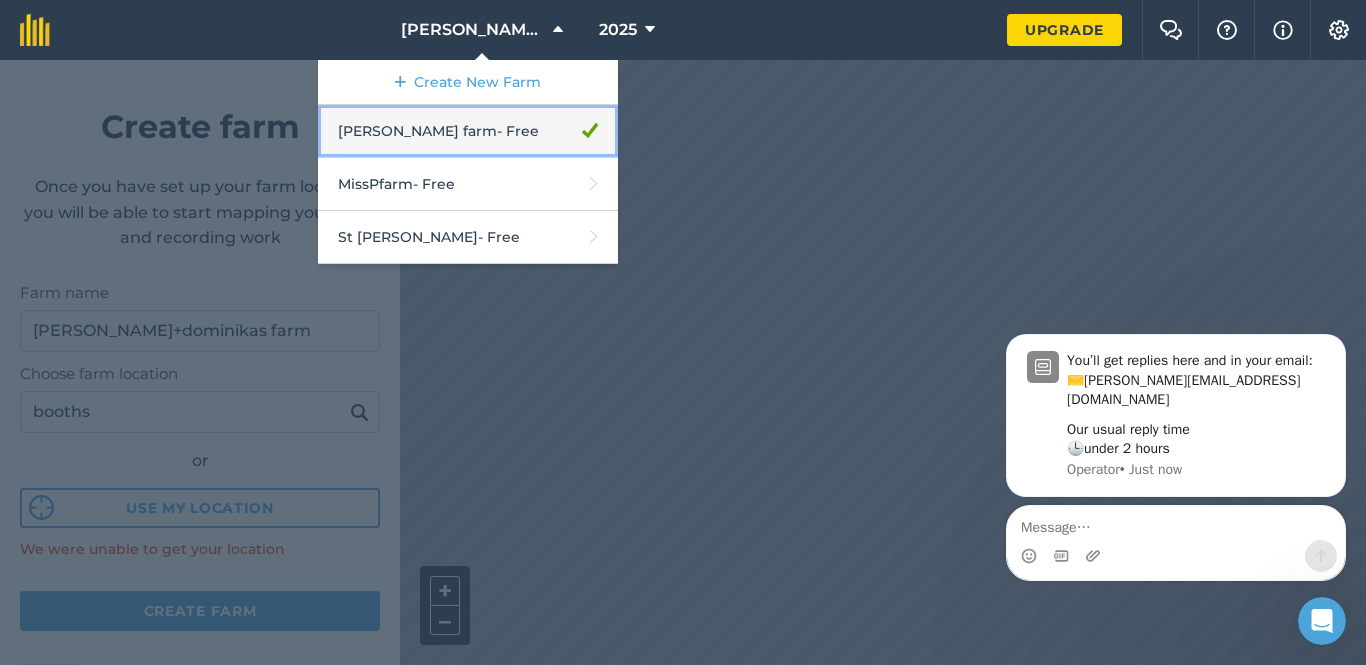 click on "louie's farm  - Free" at bounding box center (468, 131) 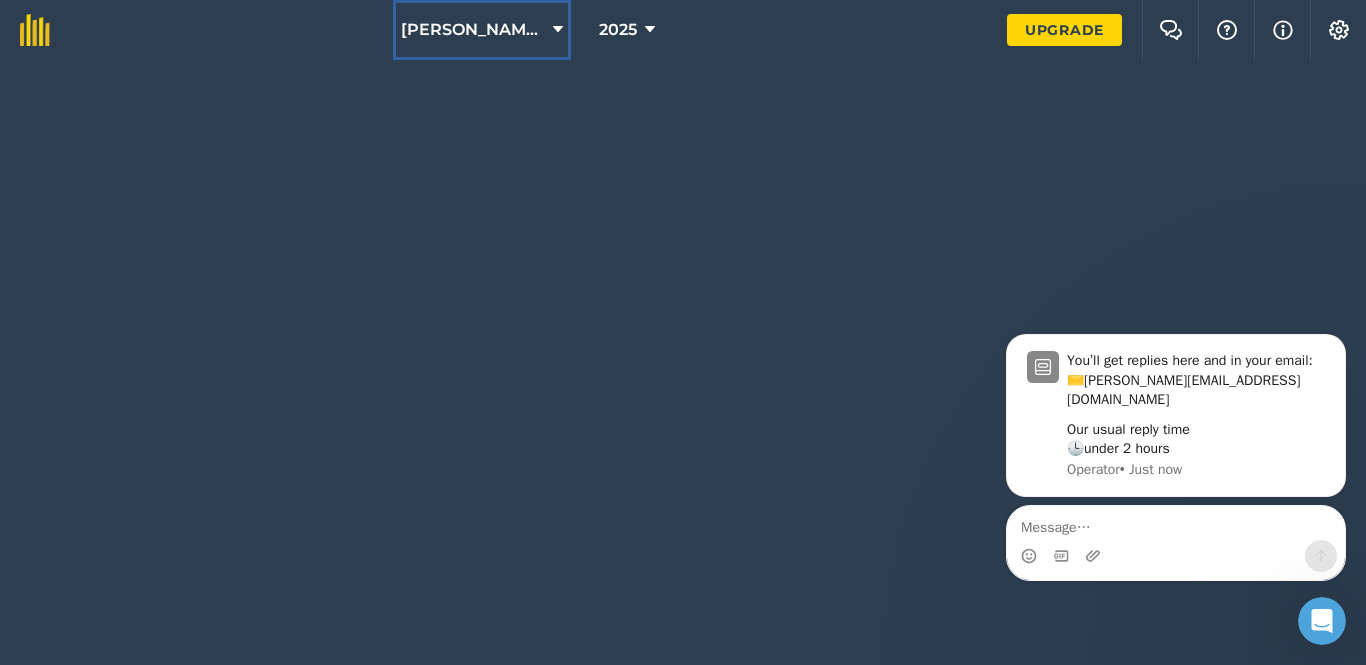 click on "louie's farm" at bounding box center (473, 30) 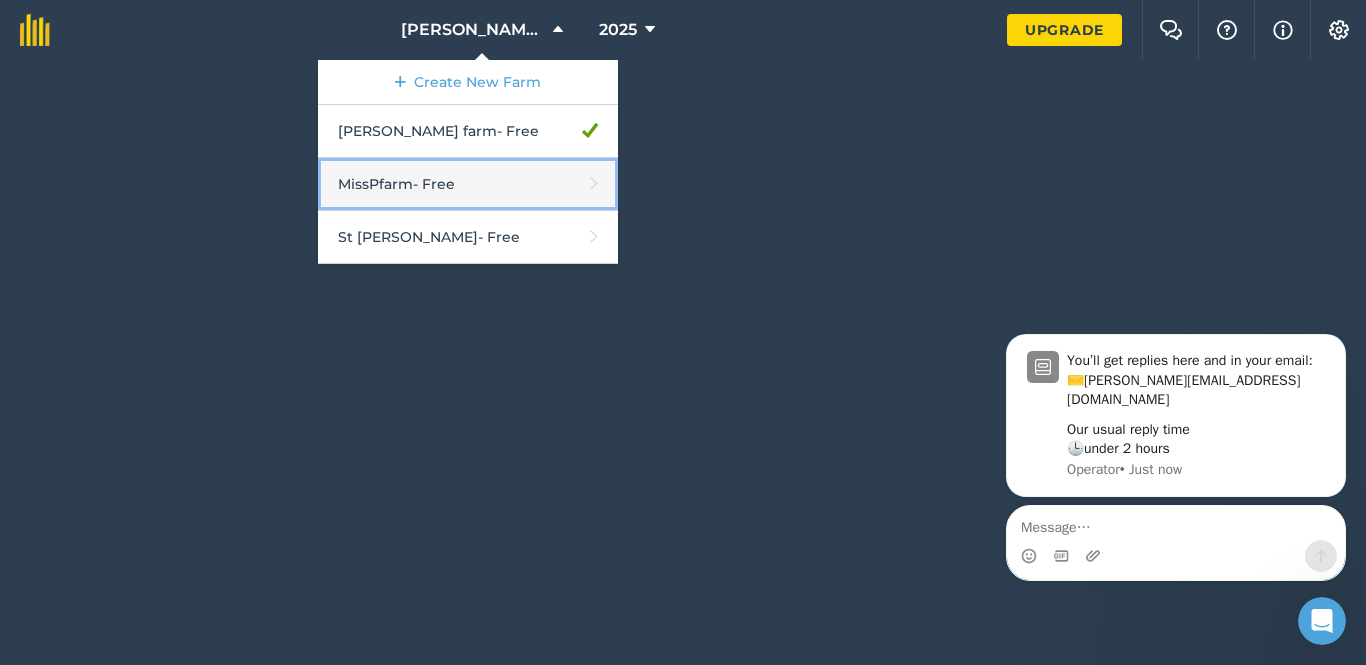 click on "MissPfarm  - Free" at bounding box center (468, 184) 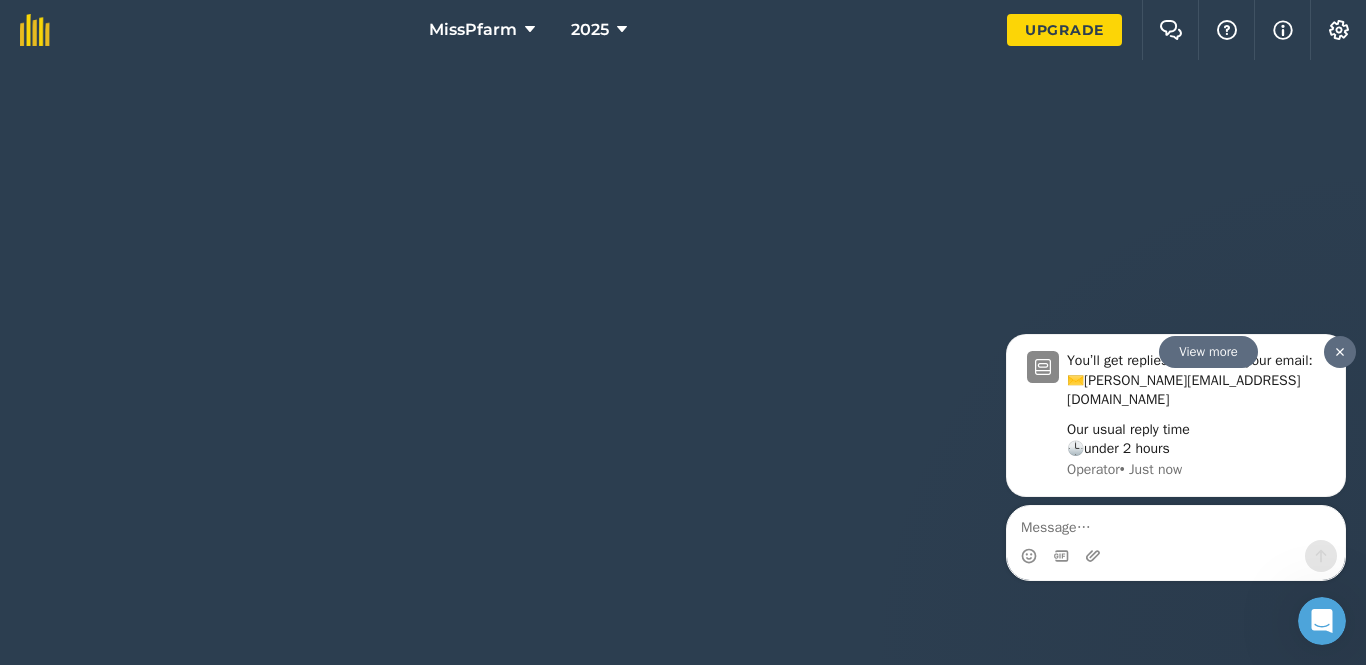 click at bounding box center (1340, 351) 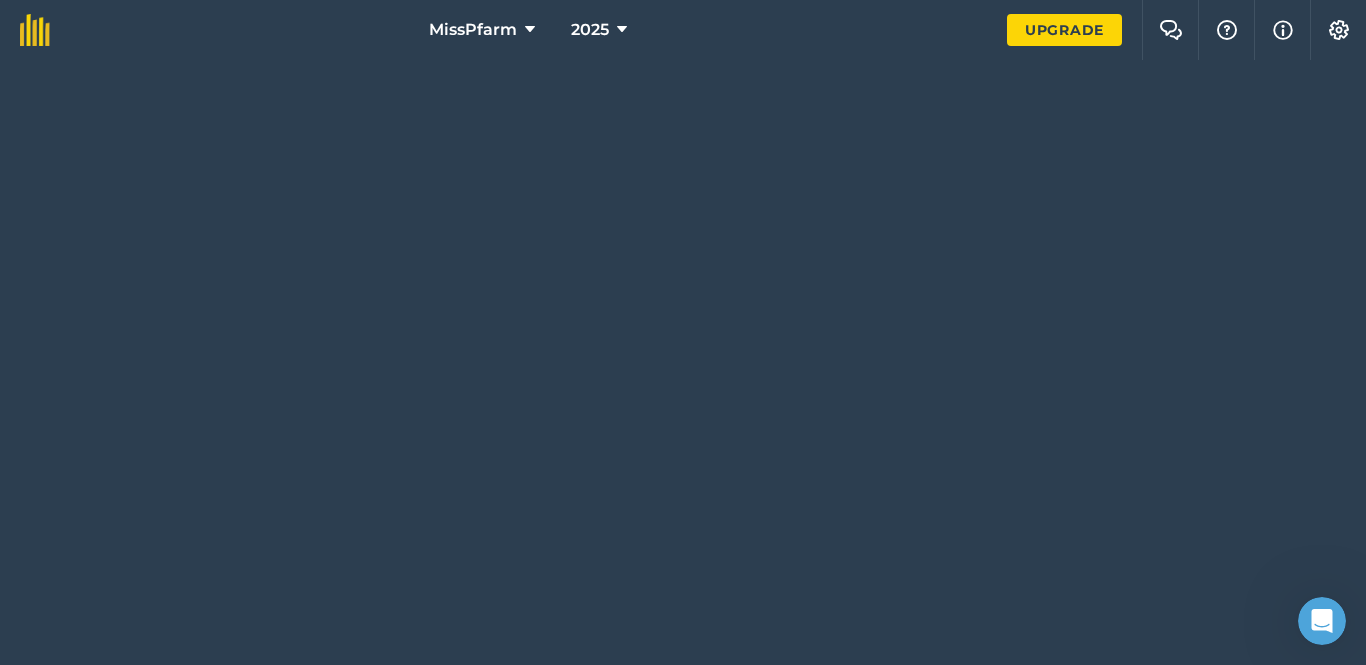 click on "MissPfarm 2025 Upgrade Farm Chat Help Info Settings" at bounding box center [683, 332] 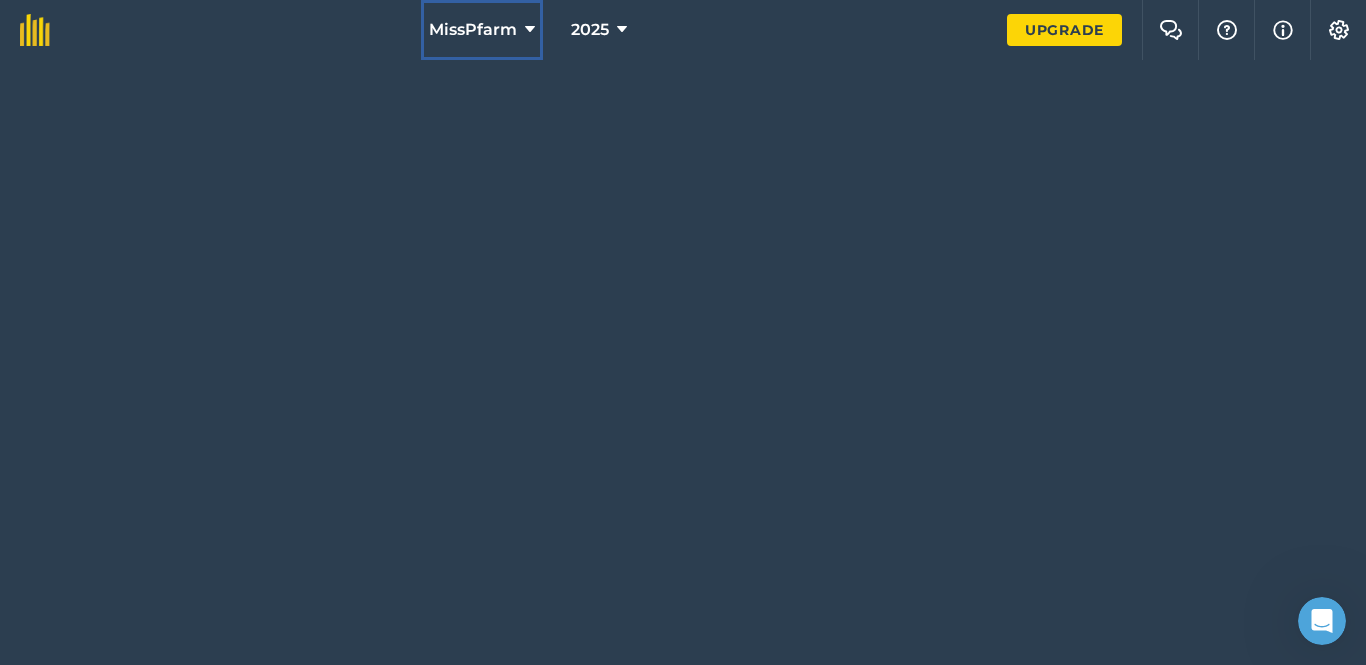 click on "MissPfarm" at bounding box center (473, 30) 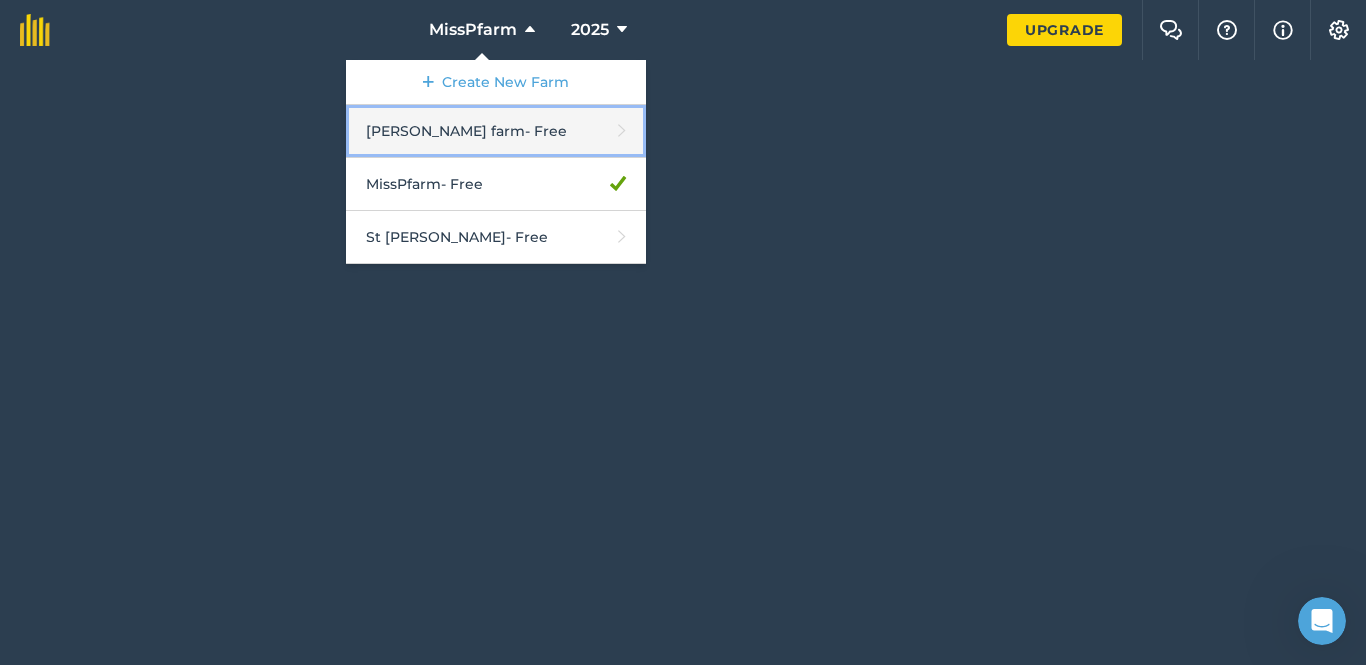 click on "louie's farm  - Free" at bounding box center (496, 131) 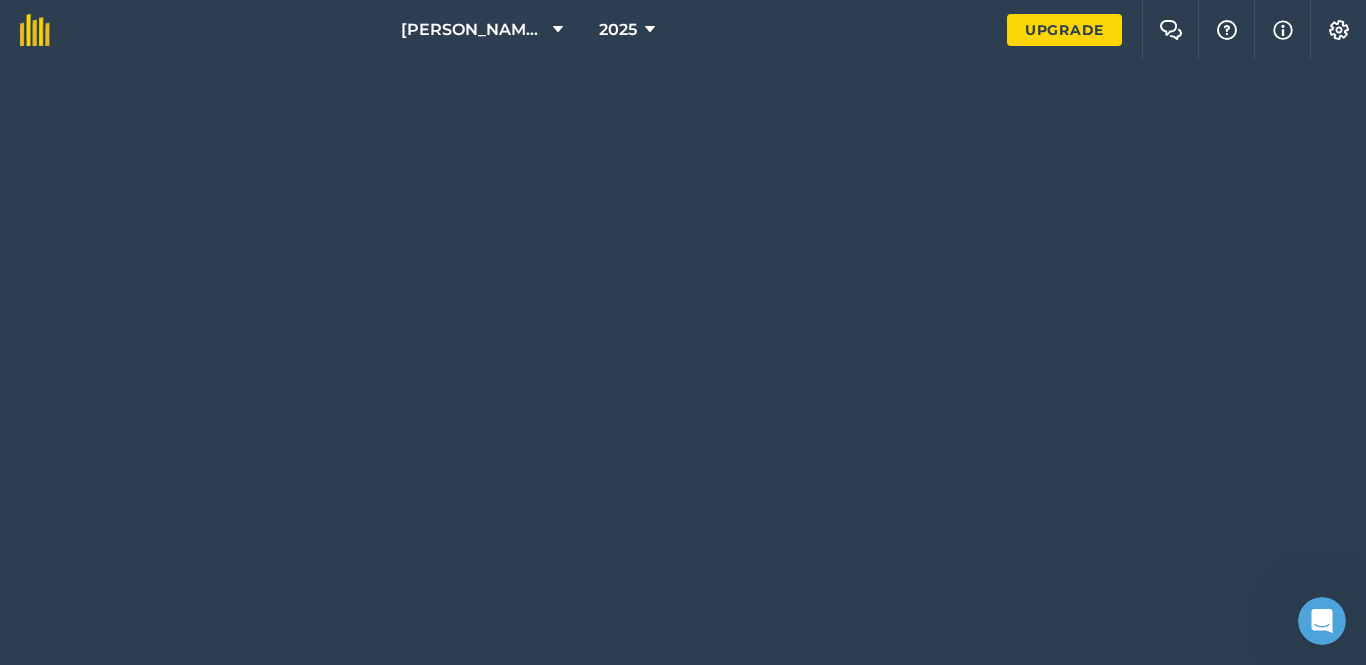 click on "louie's farm 2025 Upgrade Farm Chat Help Info Settings" at bounding box center [683, 332] 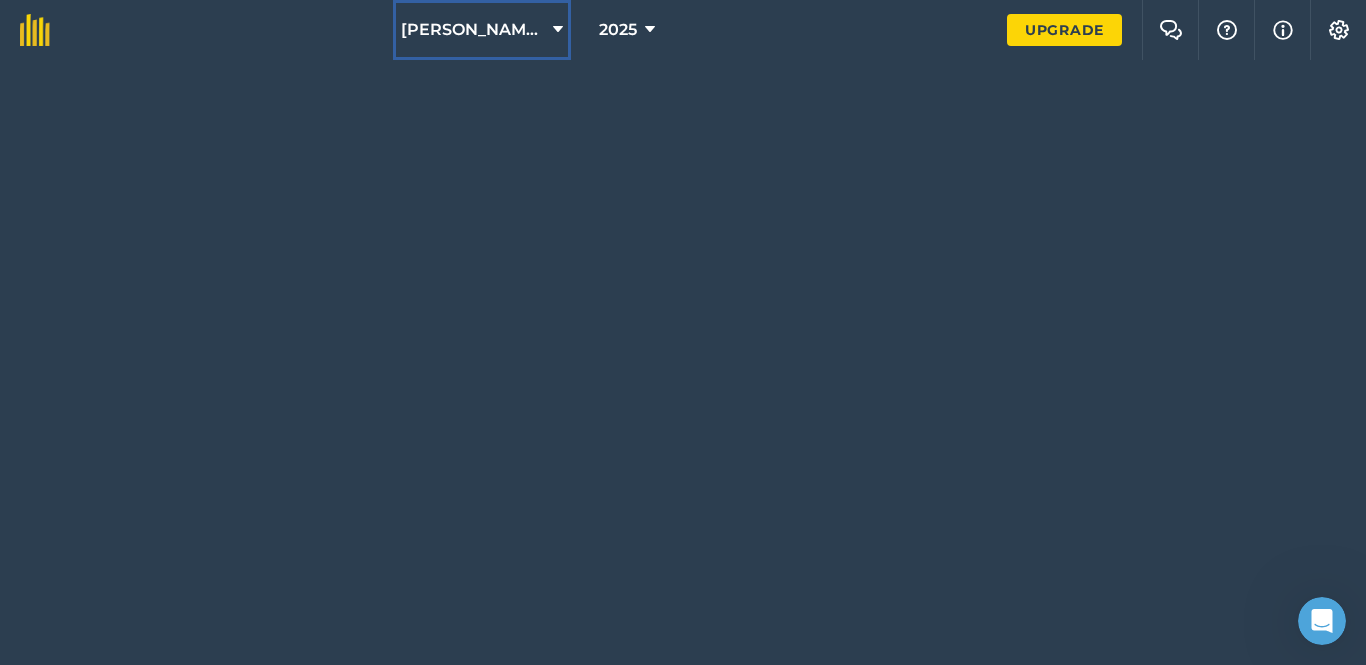 click on "louie's farm" at bounding box center (482, 30) 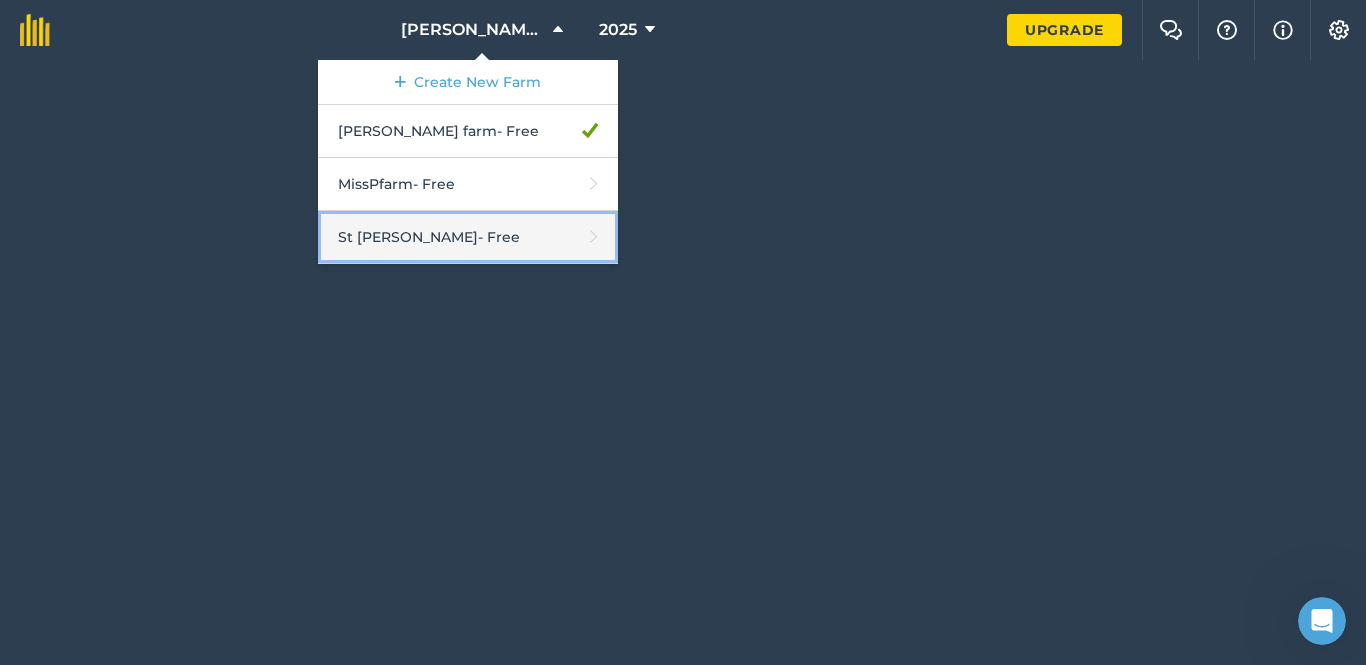 click on "St Oswald’s  - Free" at bounding box center [468, 237] 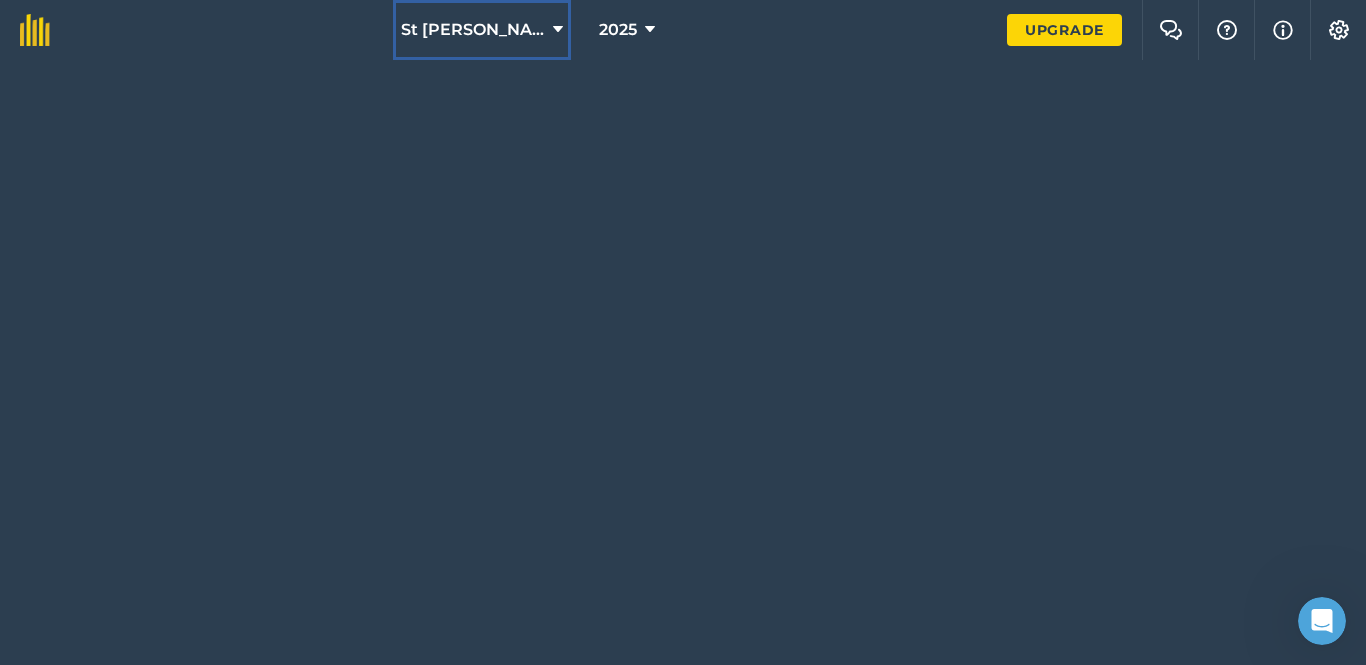 click on "St Oswald’s" at bounding box center [473, 30] 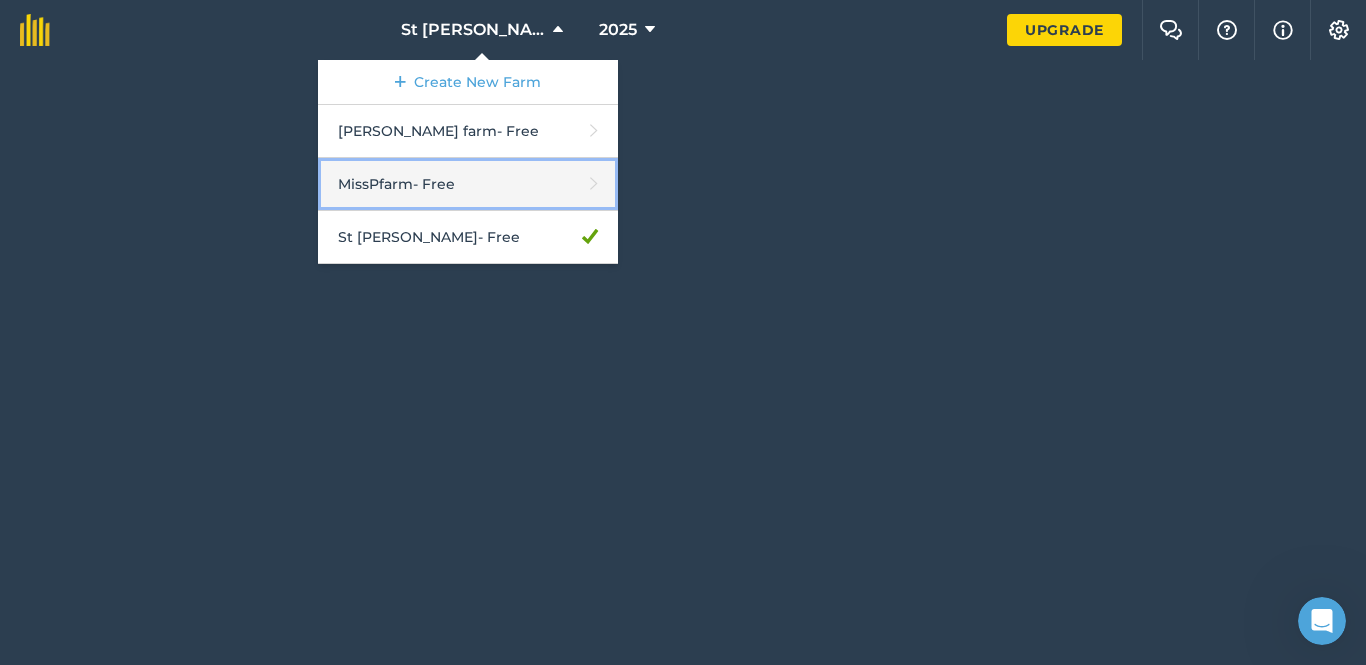 click on "MissPfarm  - Free" at bounding box center (468, 184) 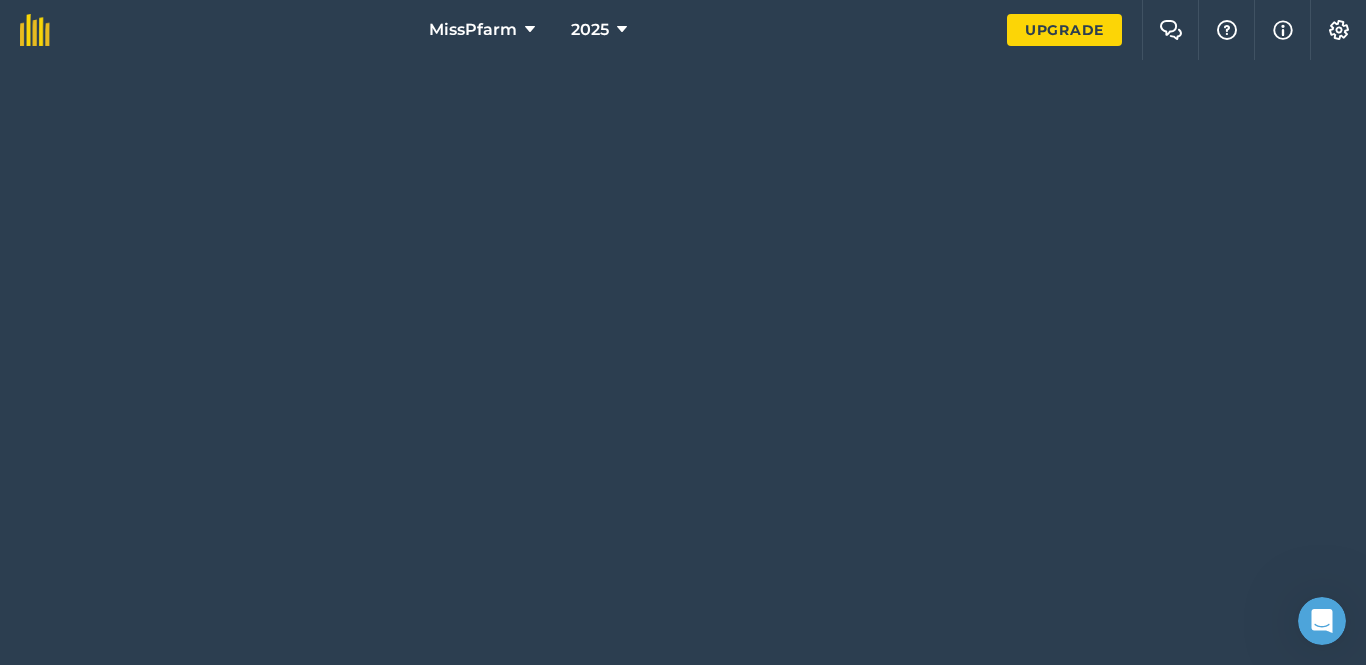 click on "MissPfarm 2025 Upgrade Farm Chat Help Info Settings" at bounding box center [683, 332] 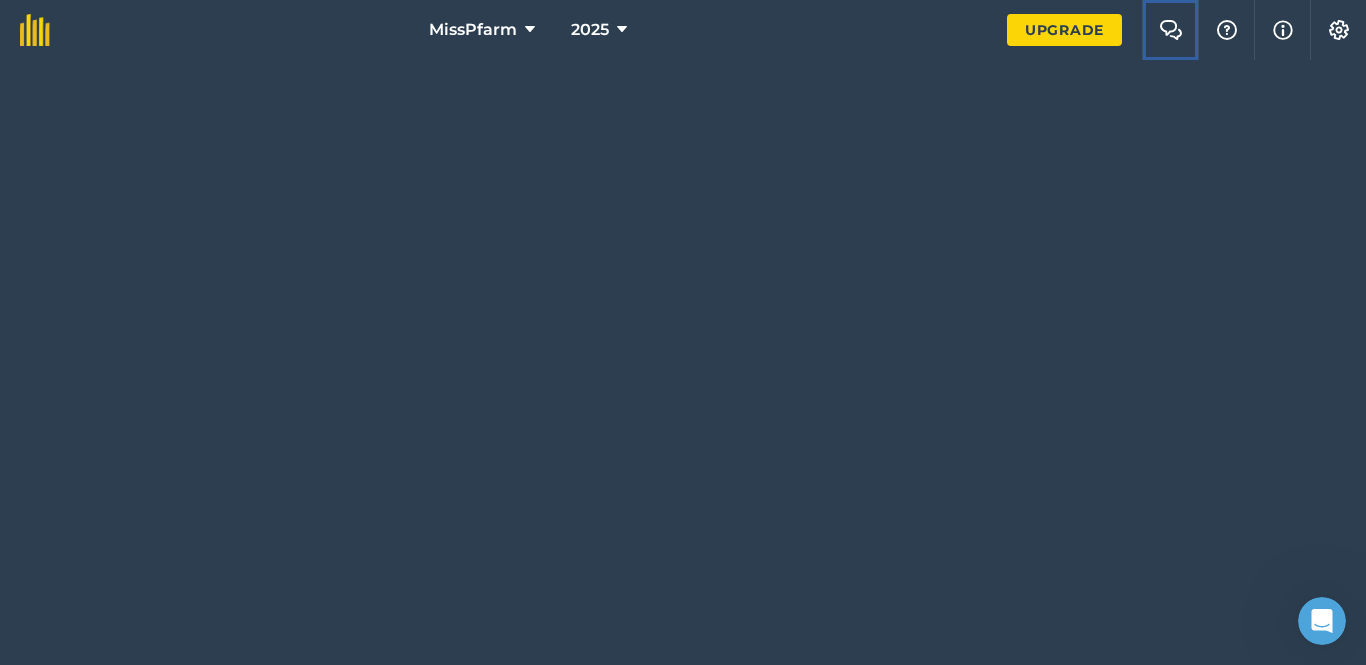 click at bounding box center [1171, 30] 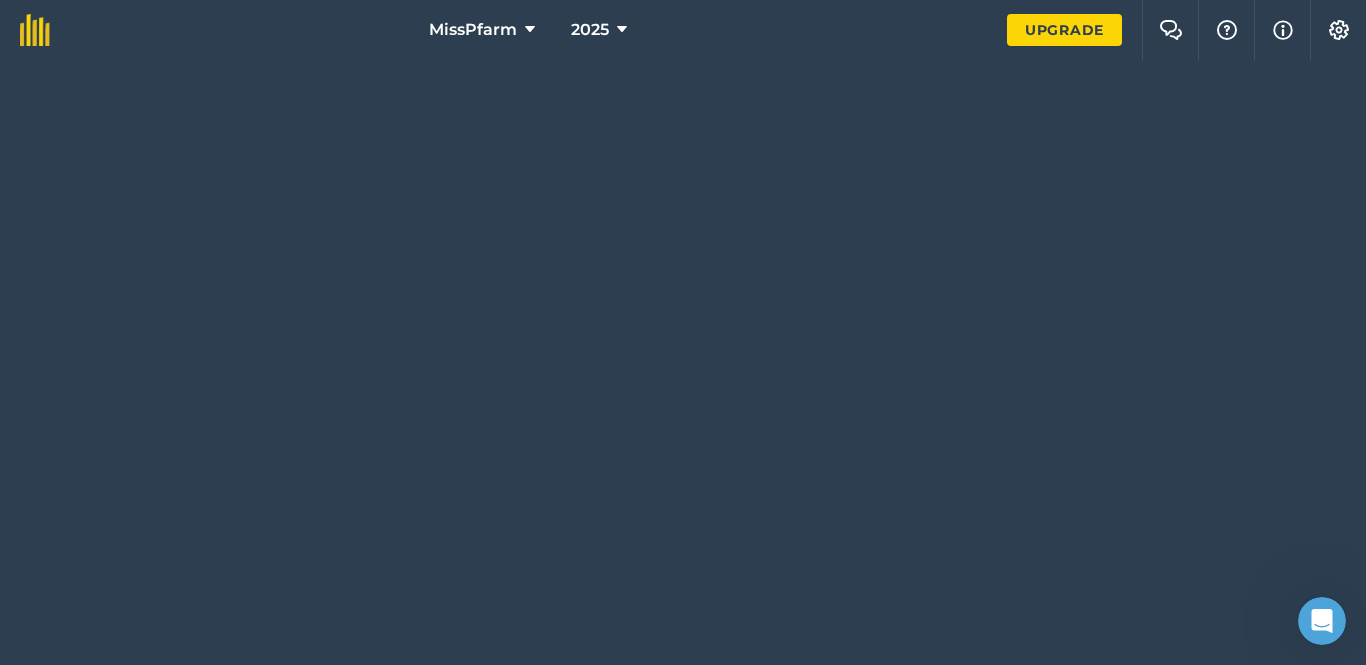 click on "MissPfarm 2025 Upgrade Farm Chat Help Info Settings" at bounding box center [683, 332] 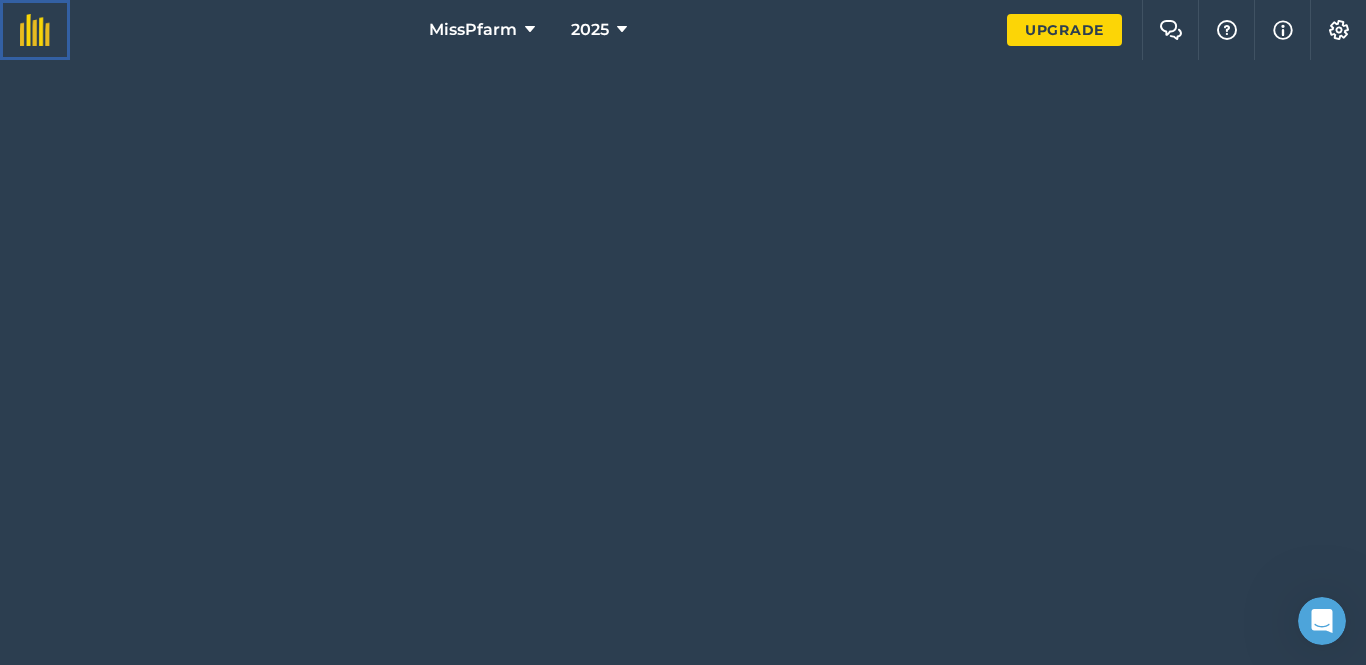 click at bounding box center (35, 30) 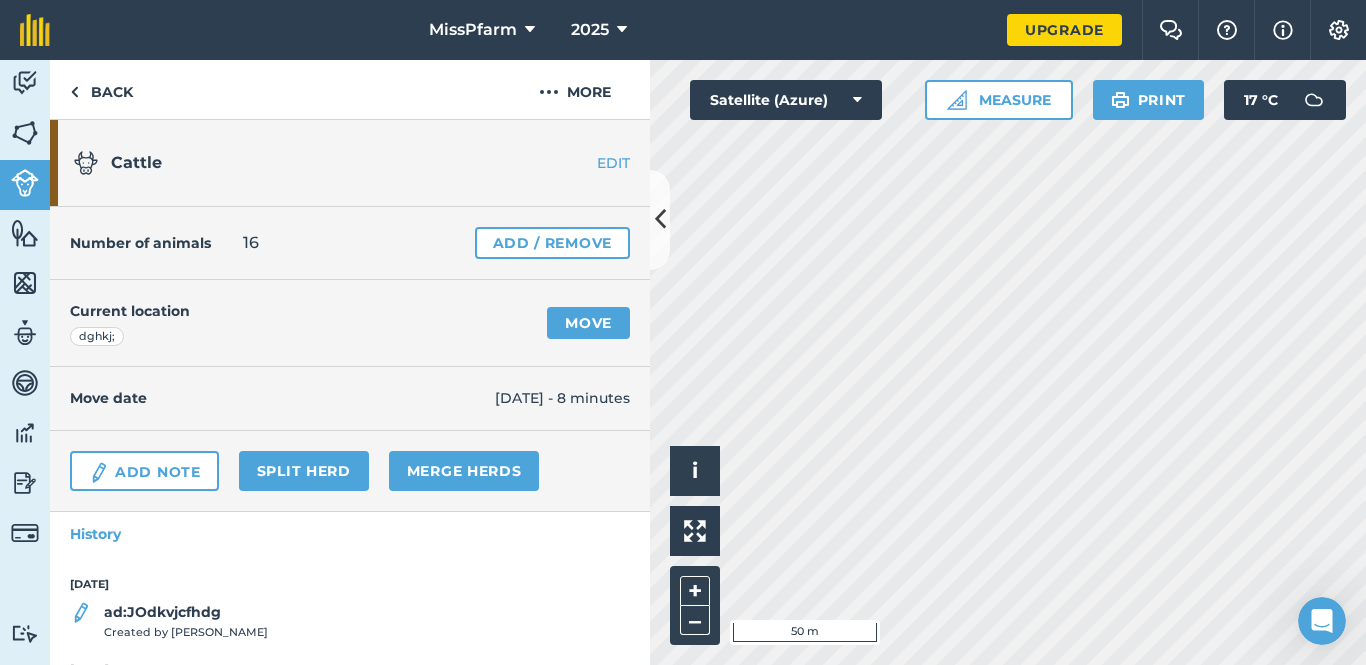 click on "ad:JOdkvjcfhdg Created by   Jane P" at bounding box center (350, 621) 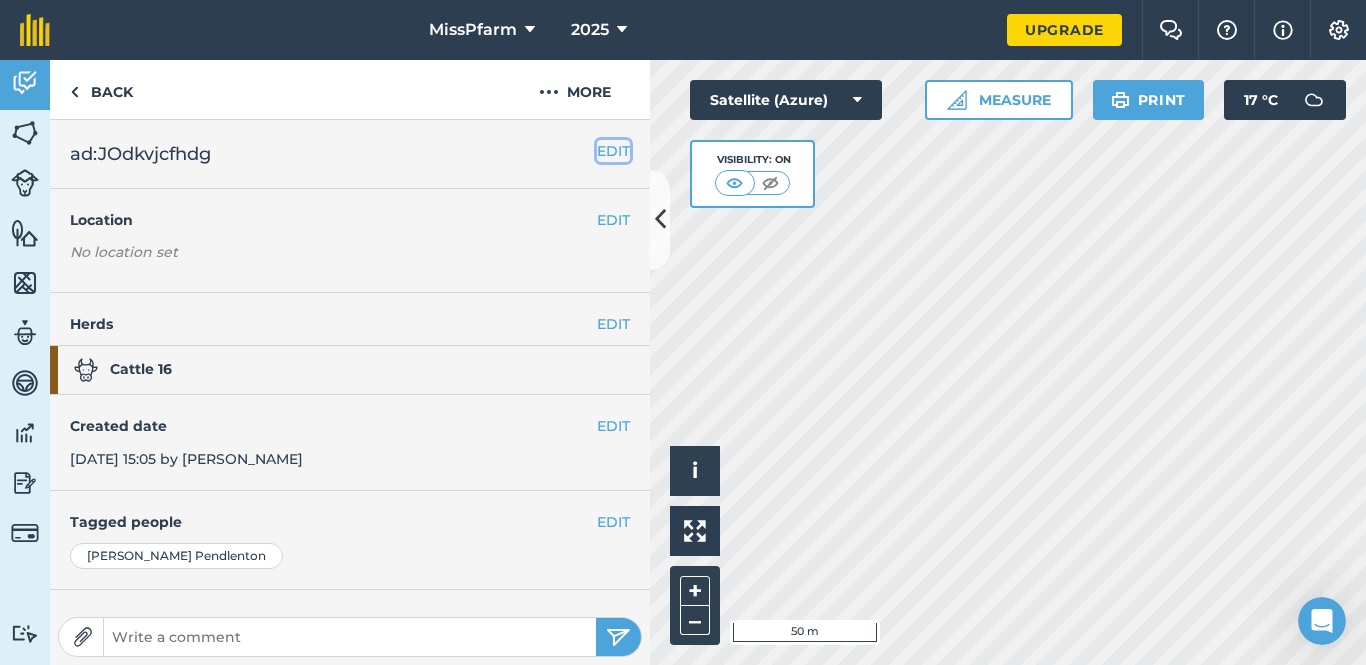 click on "EDIT" at bounding box center (613, 151) 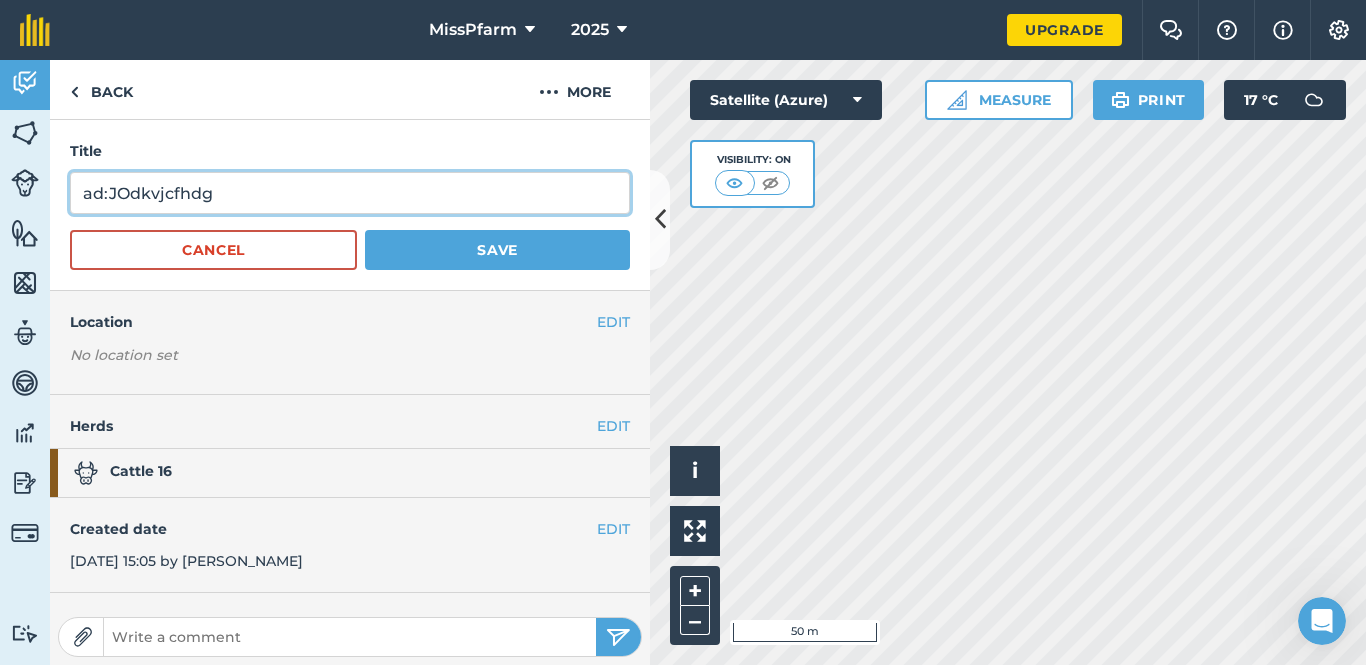 click on "ad:JOdkvjcfhdg" at bounding box center (350, 193) 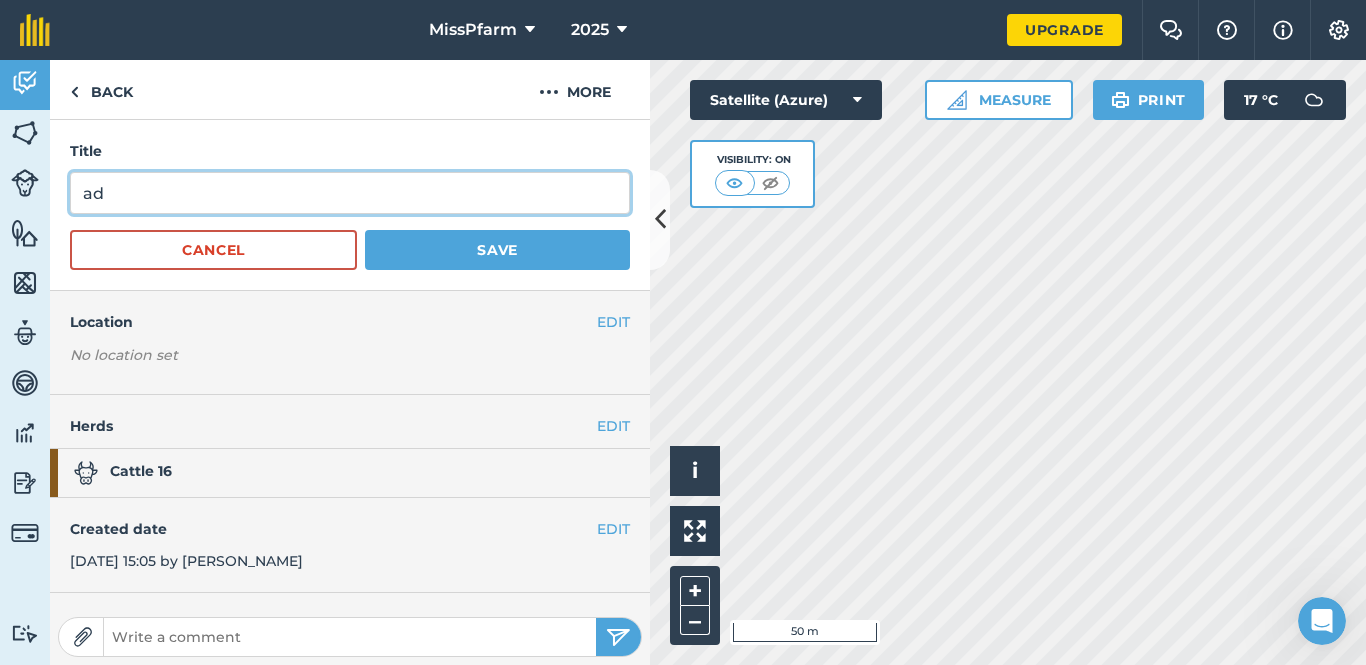 type on "a" 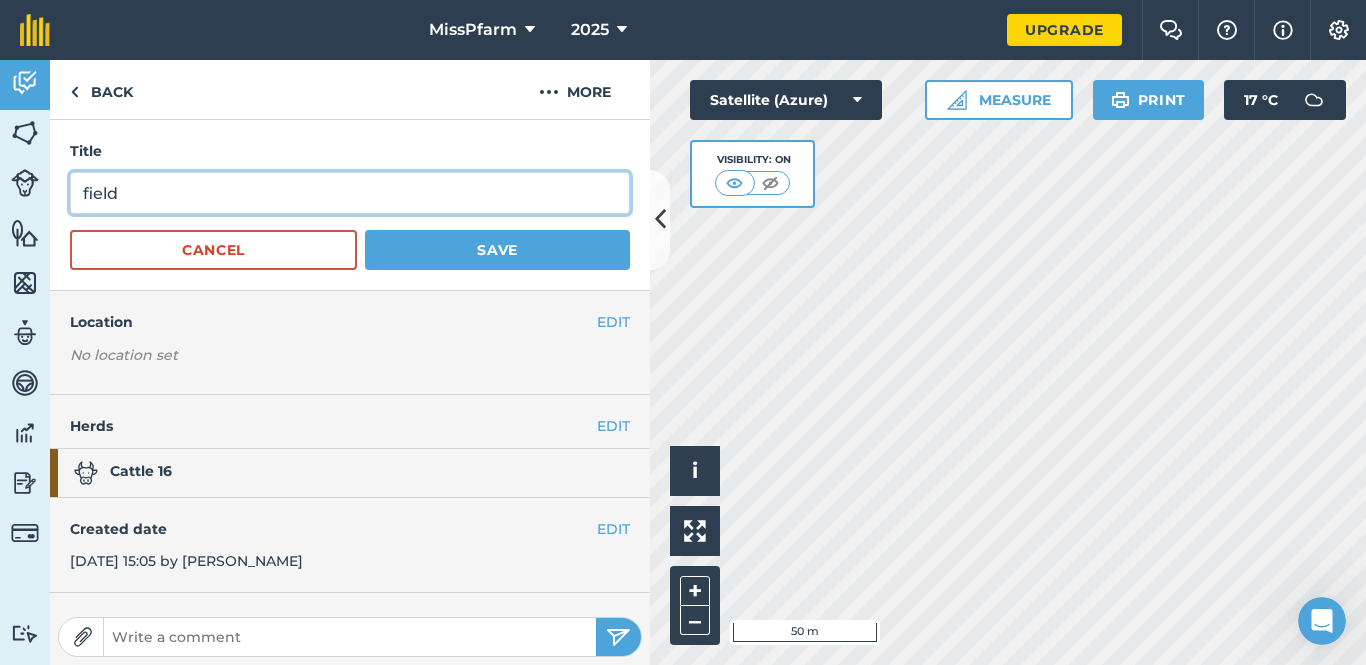 type on "field" 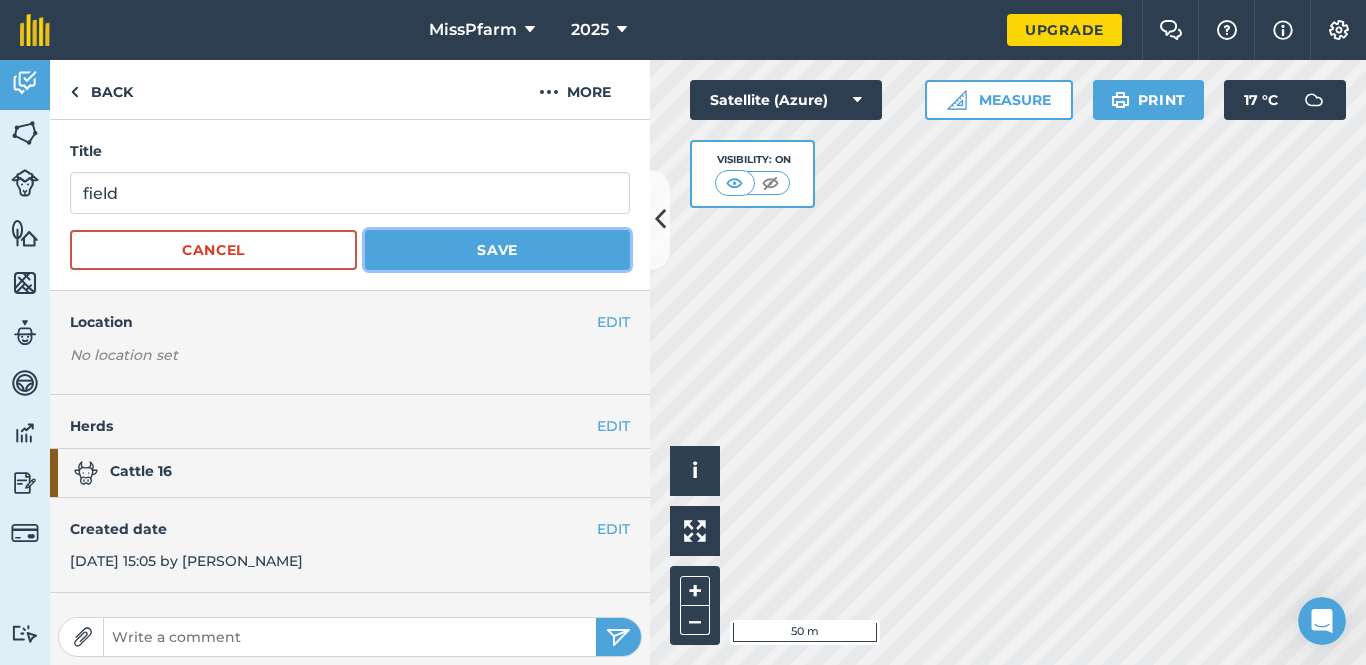 click on "Save" at bounding box center (497, 250) 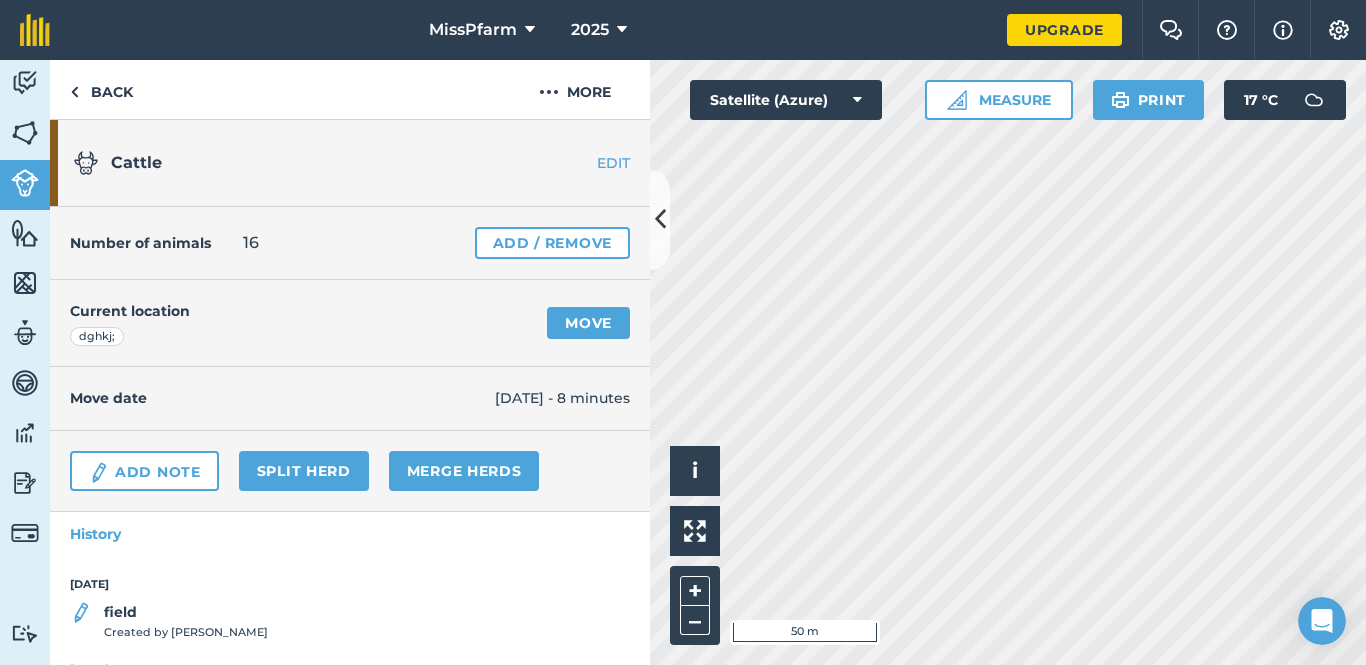 click on "Cattle EDIT" at bounding box center [350, 163] 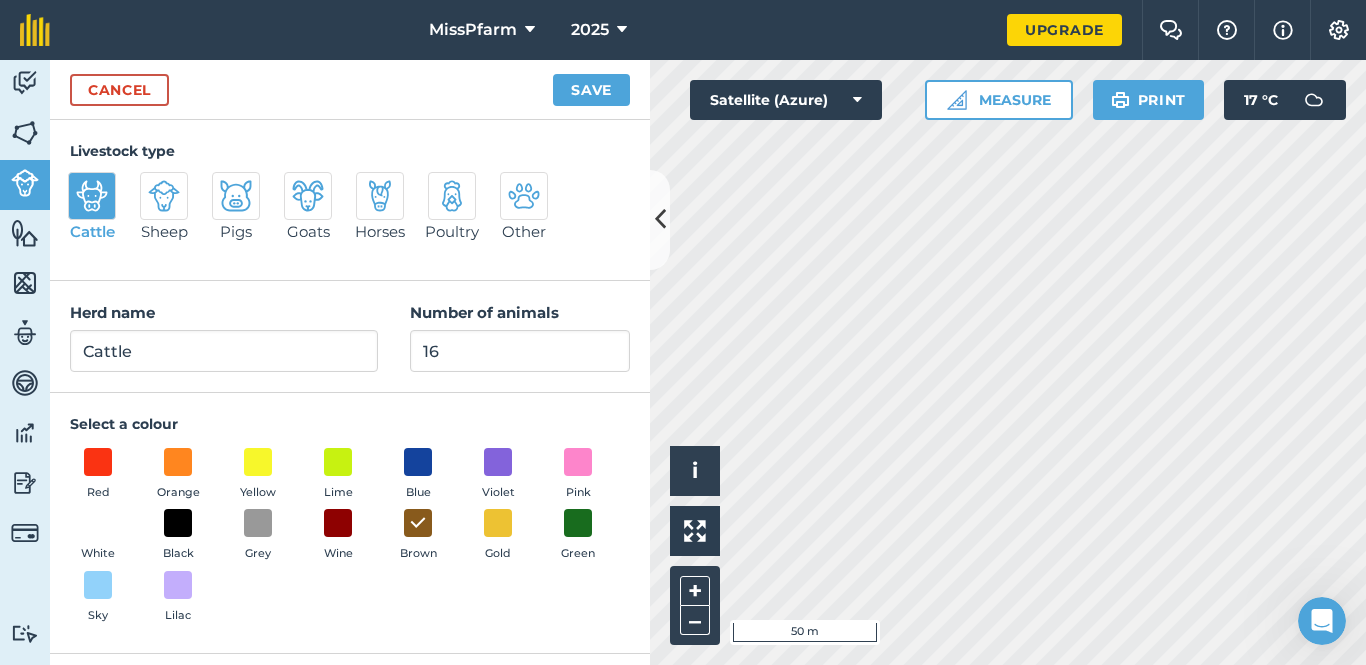 click at bounding box center (524, 196) 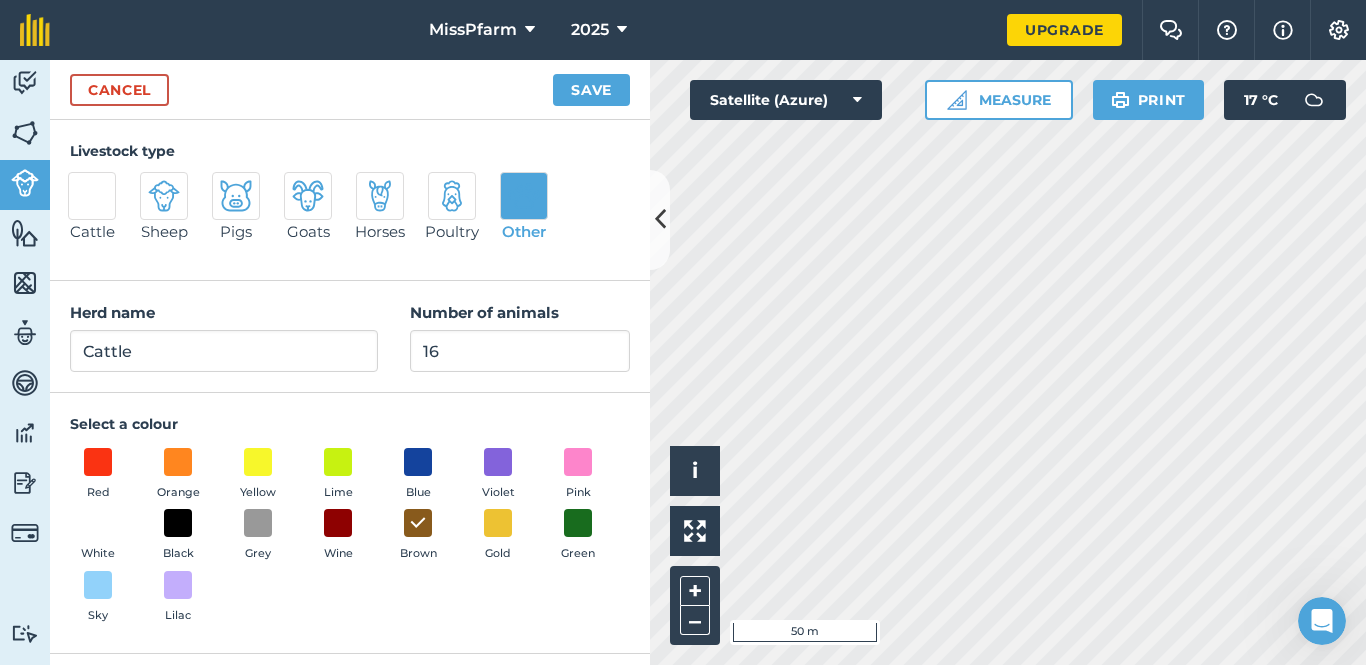 type on "Other" 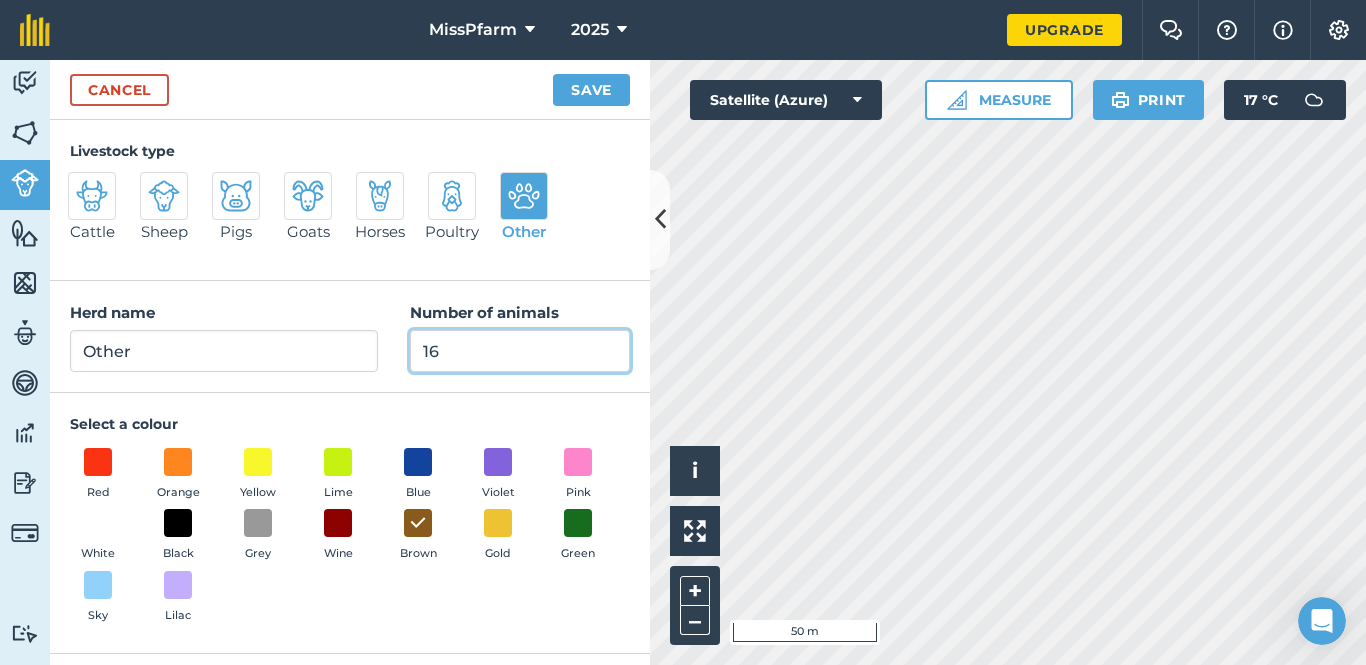 click on "16" at bounding box center [520, 351] 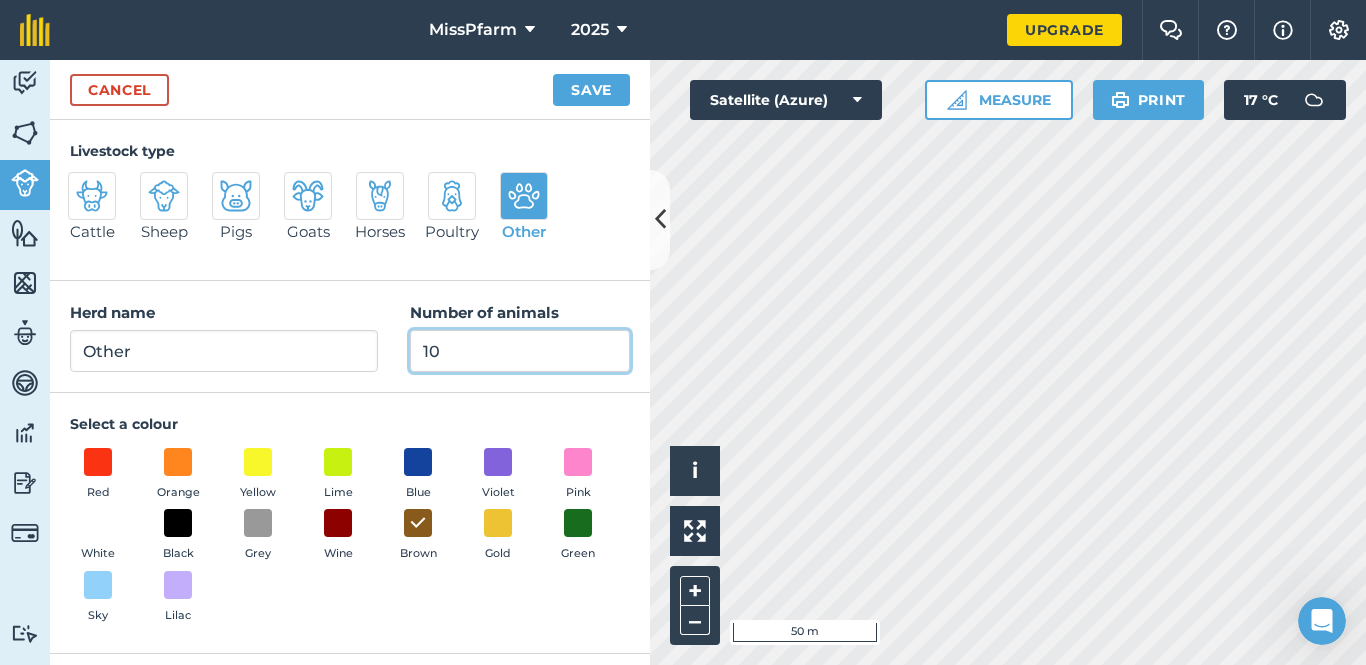 type on "1" 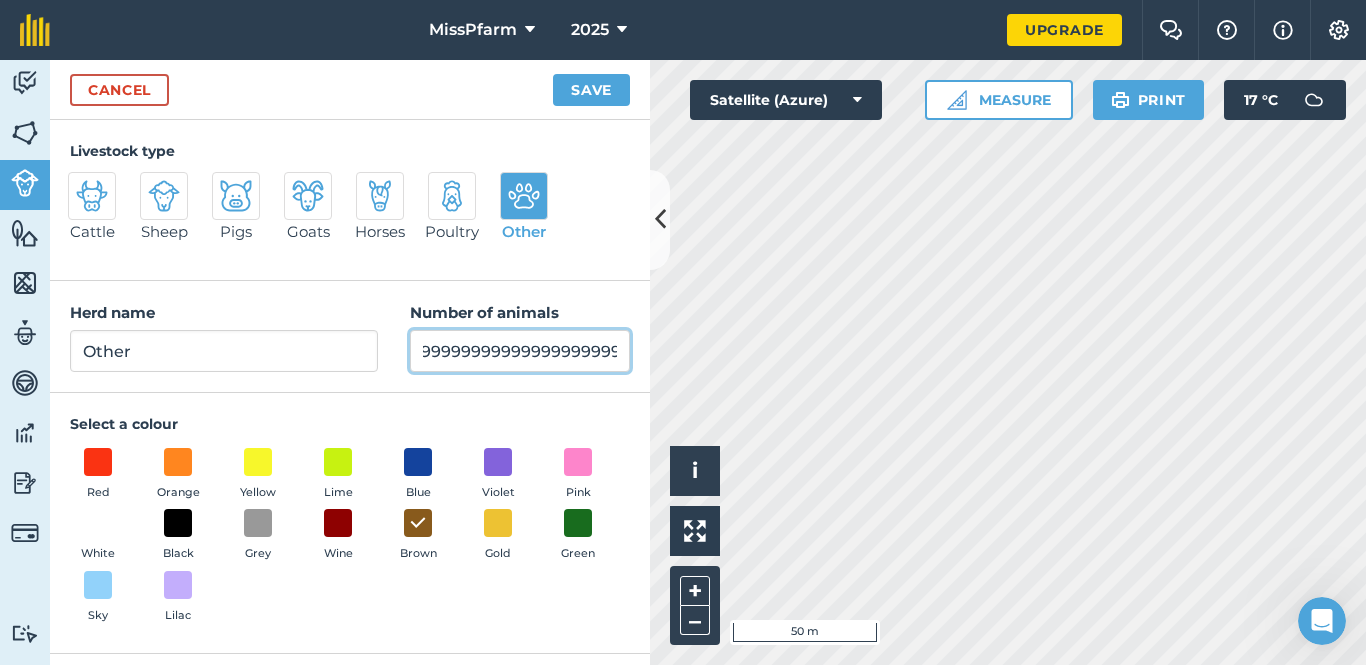 scroll, scrollTop: 0, scrollLeft: 121, axis: horizontal 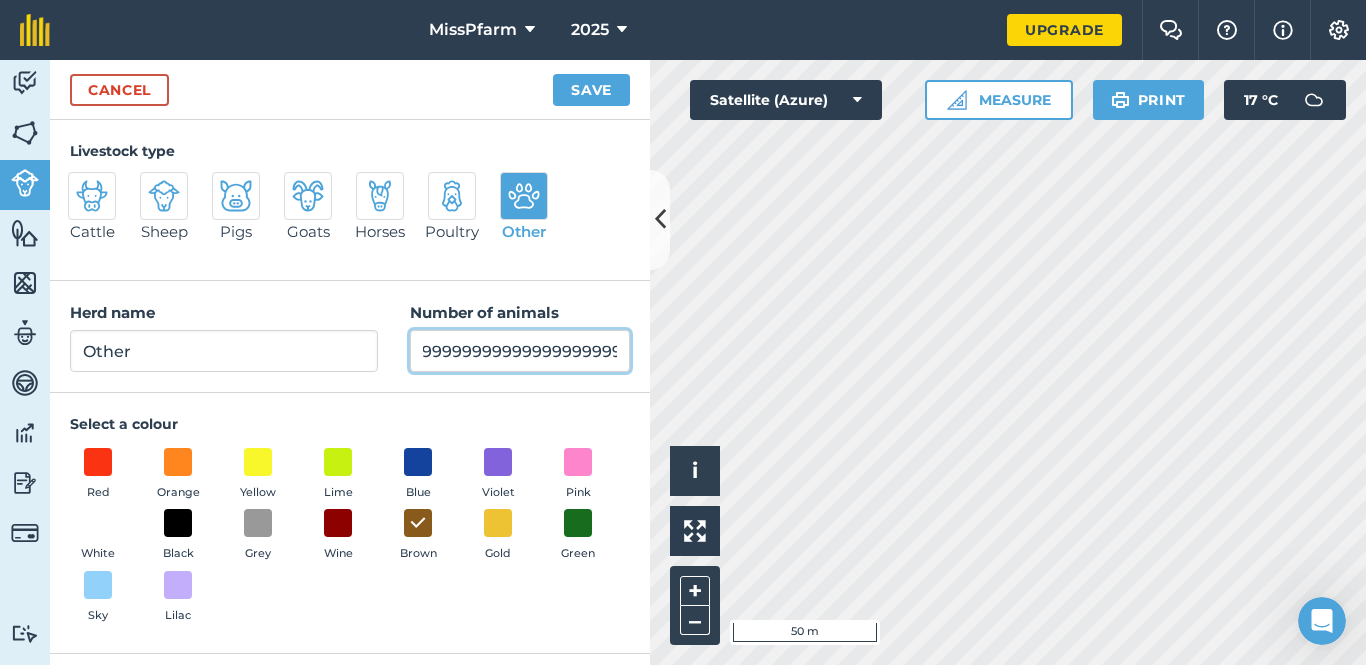 type on "99999999999999999999999999999999" 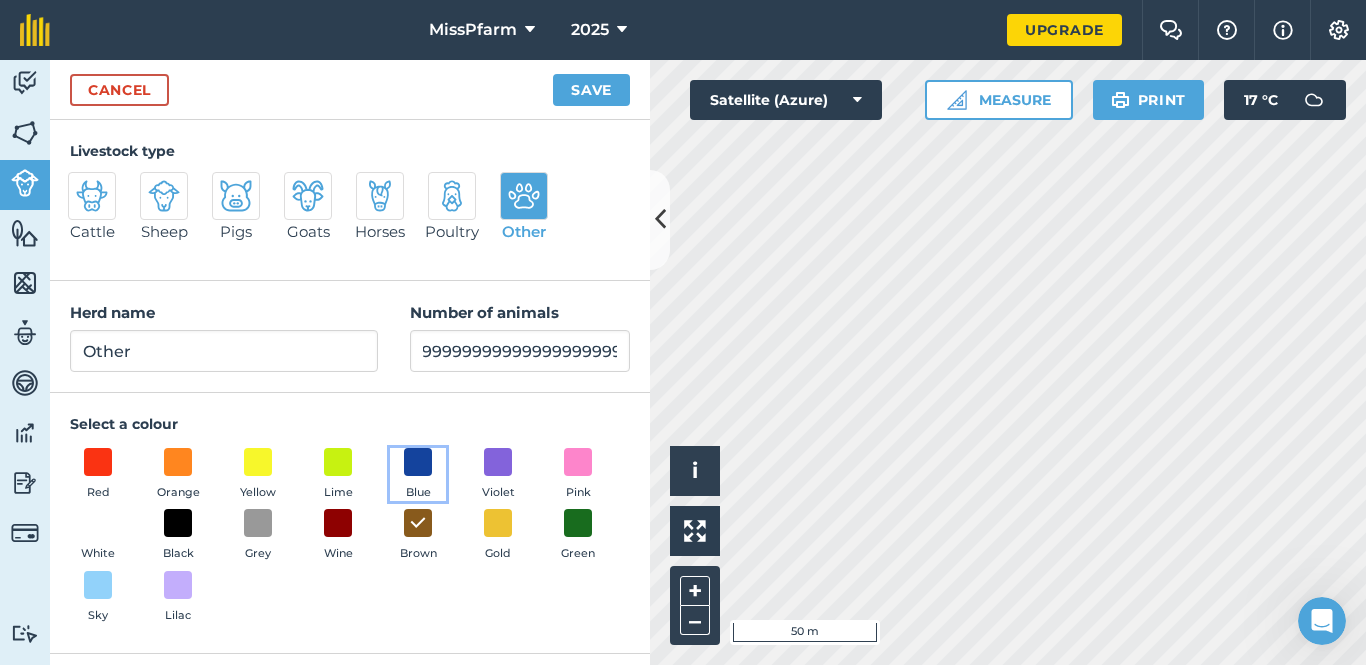 click on "Blue" at bounding box center (418, 475) 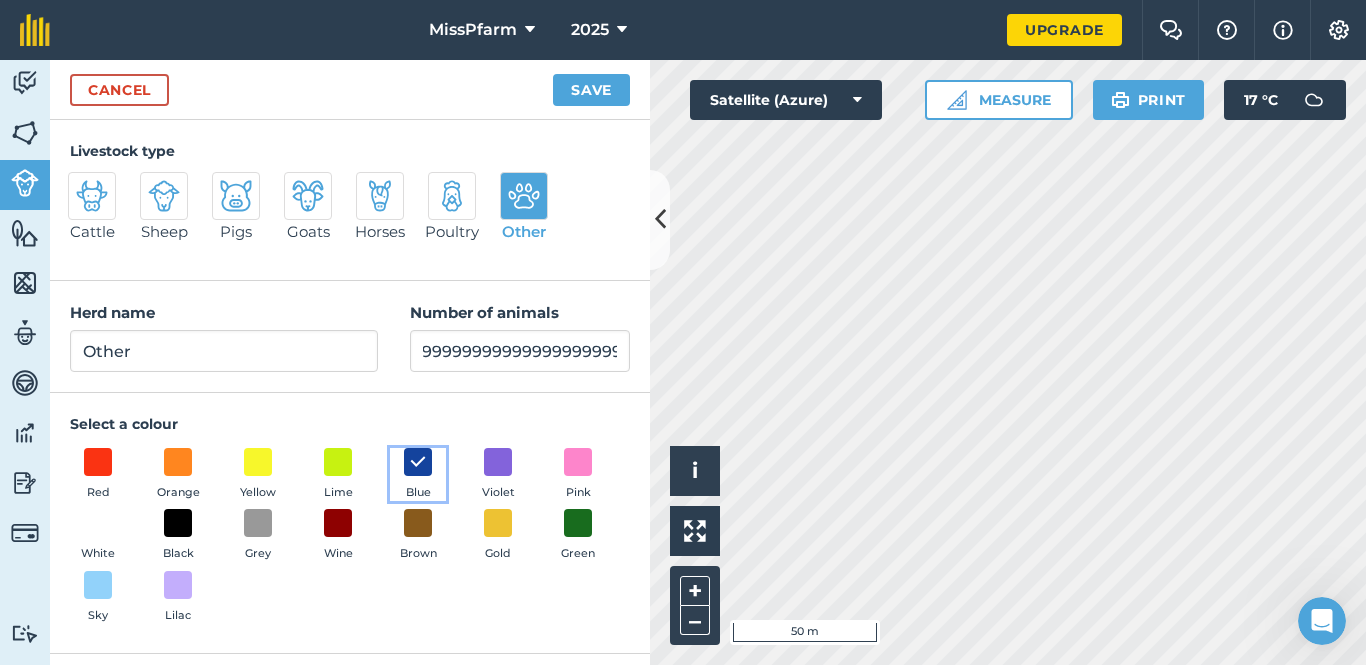 scroll, scrollTop: 0, scrollLeft: 0, axis: both 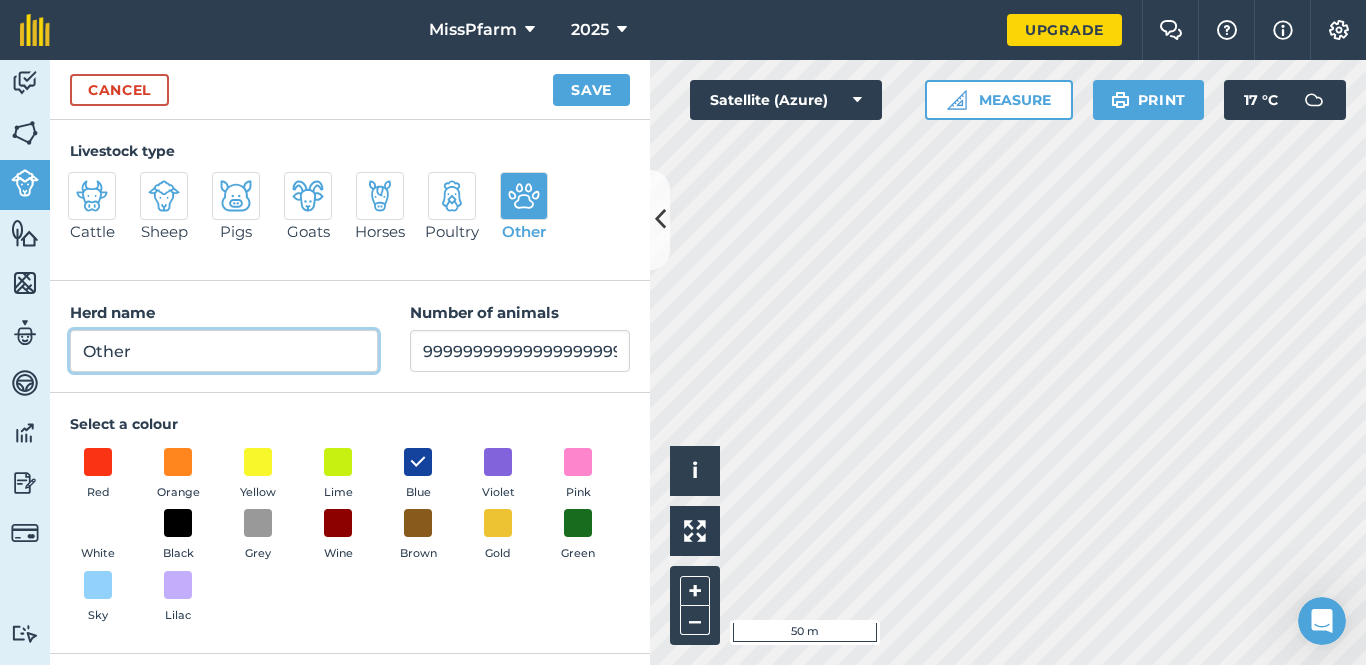 click on "Other" at bounding box center (224, 351) 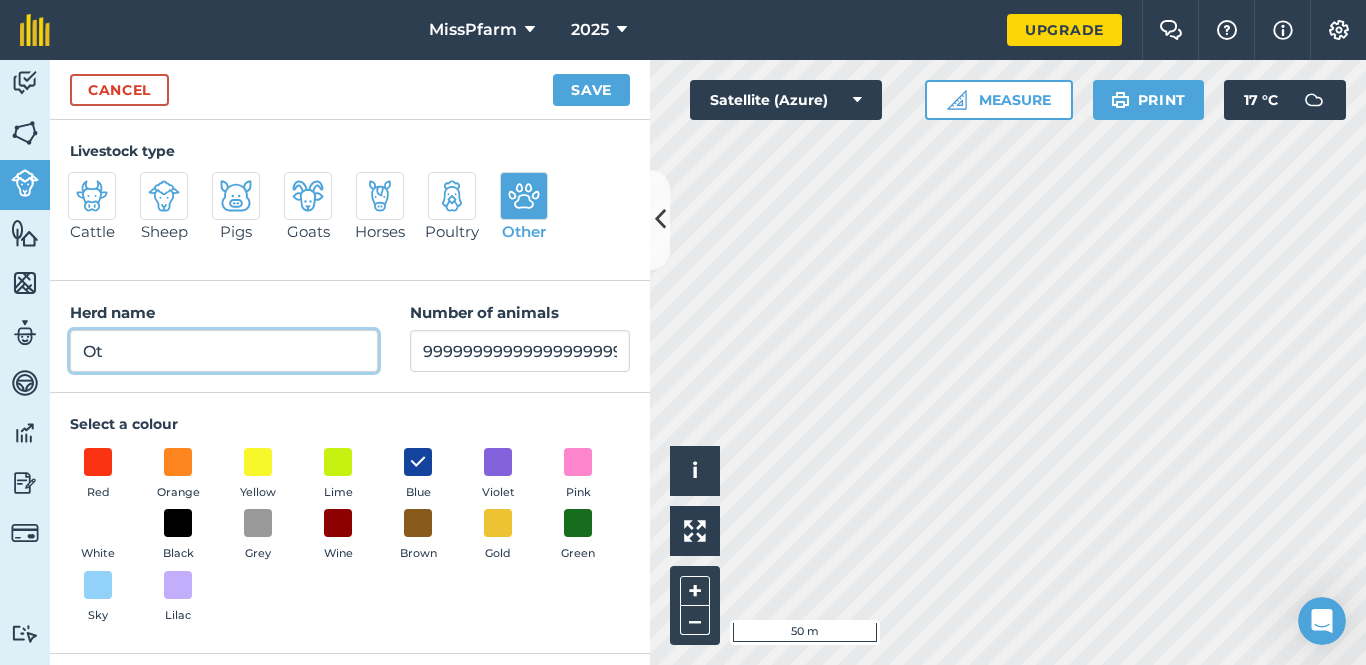 type on "O" 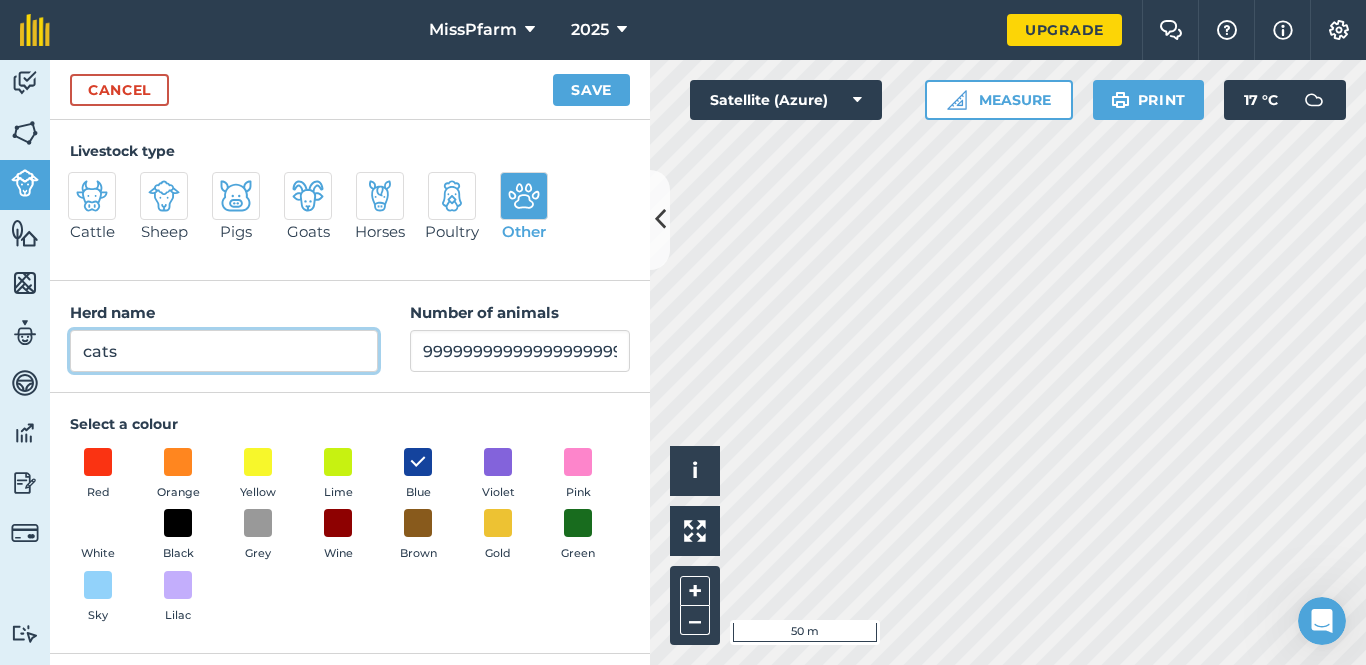 type on "cats" 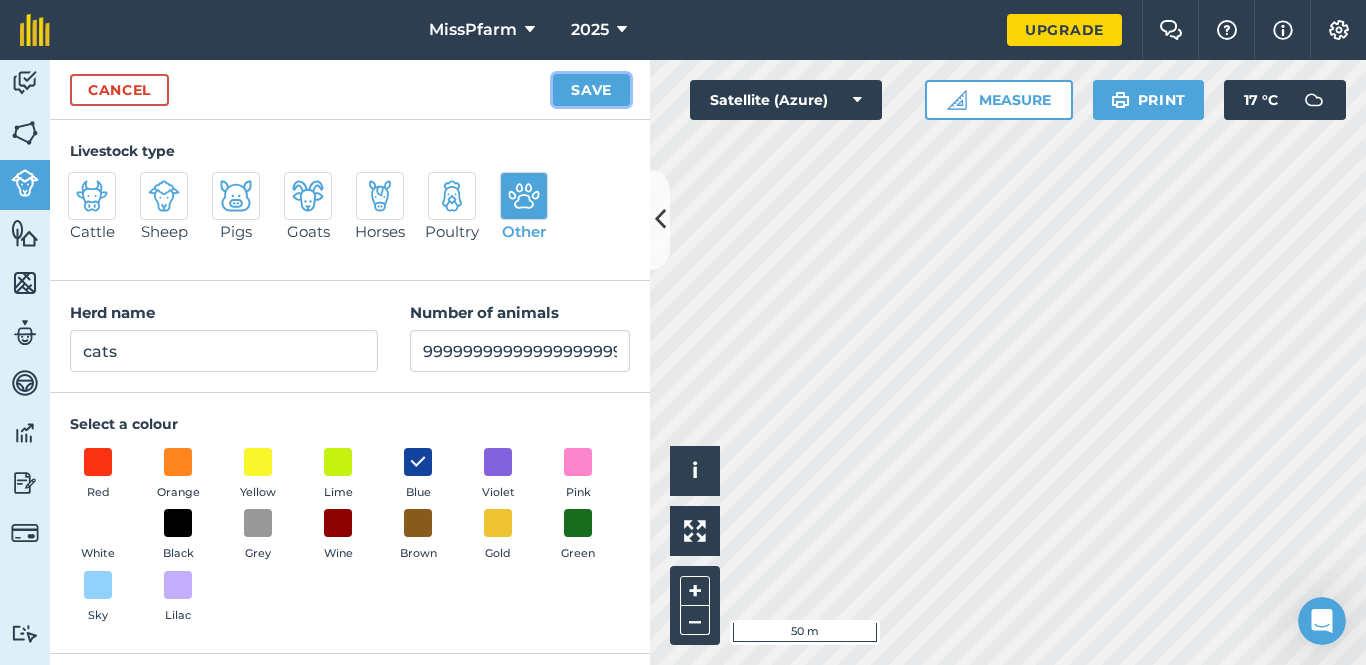 click on "Save" at bounding box center (591, 90) 